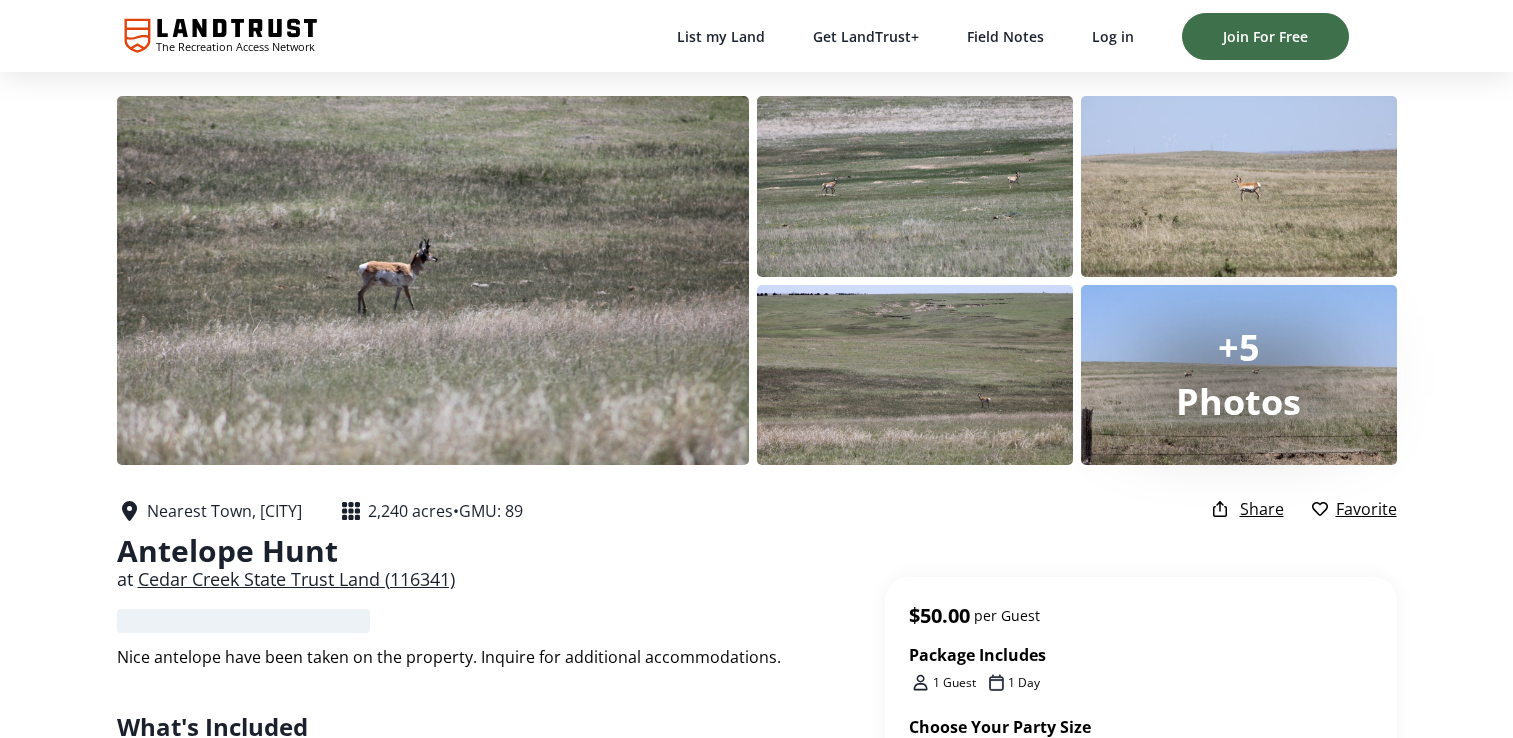 scroll, scrollTop: 0, scrollLeft: 0, axis: both 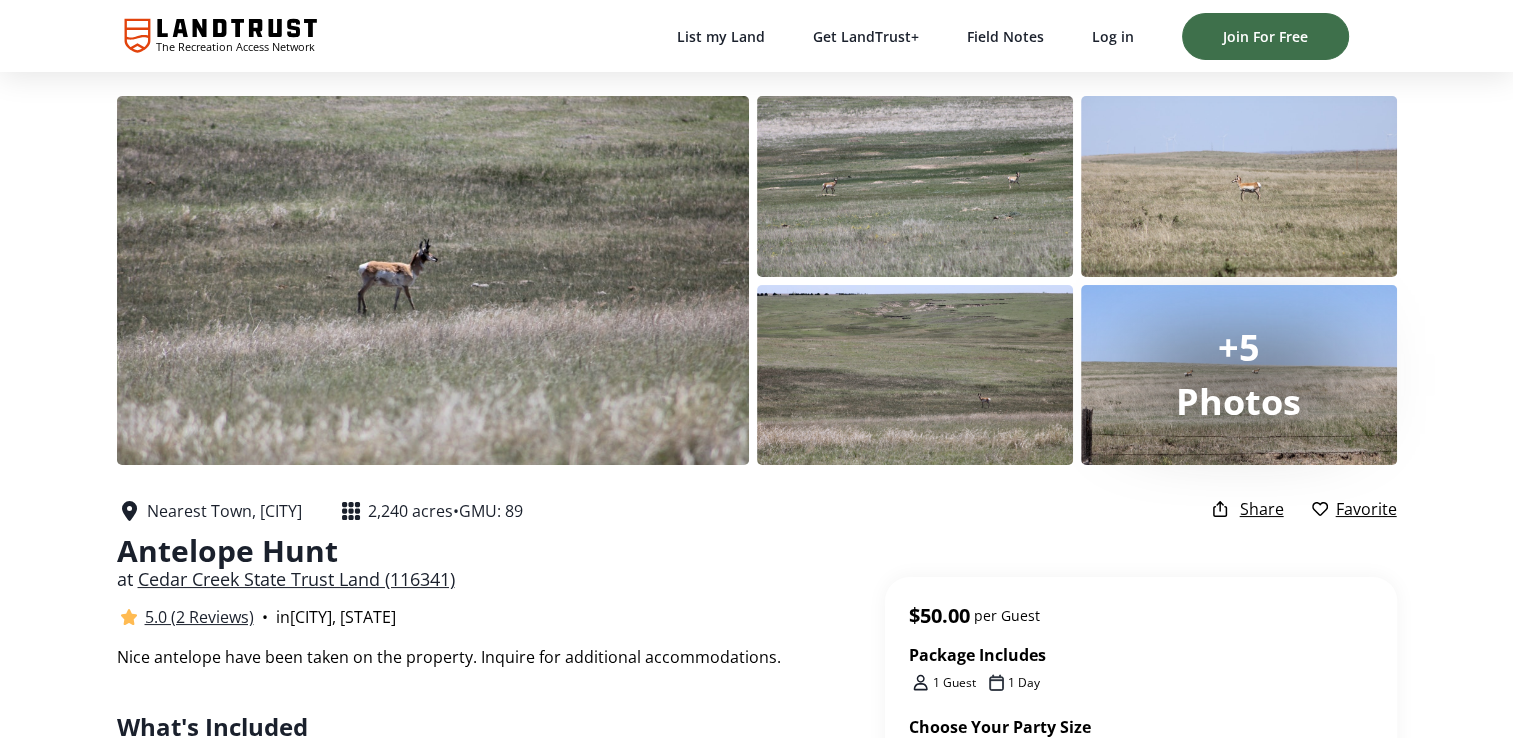 click on "Photos" at bounding box center [1238, 401] 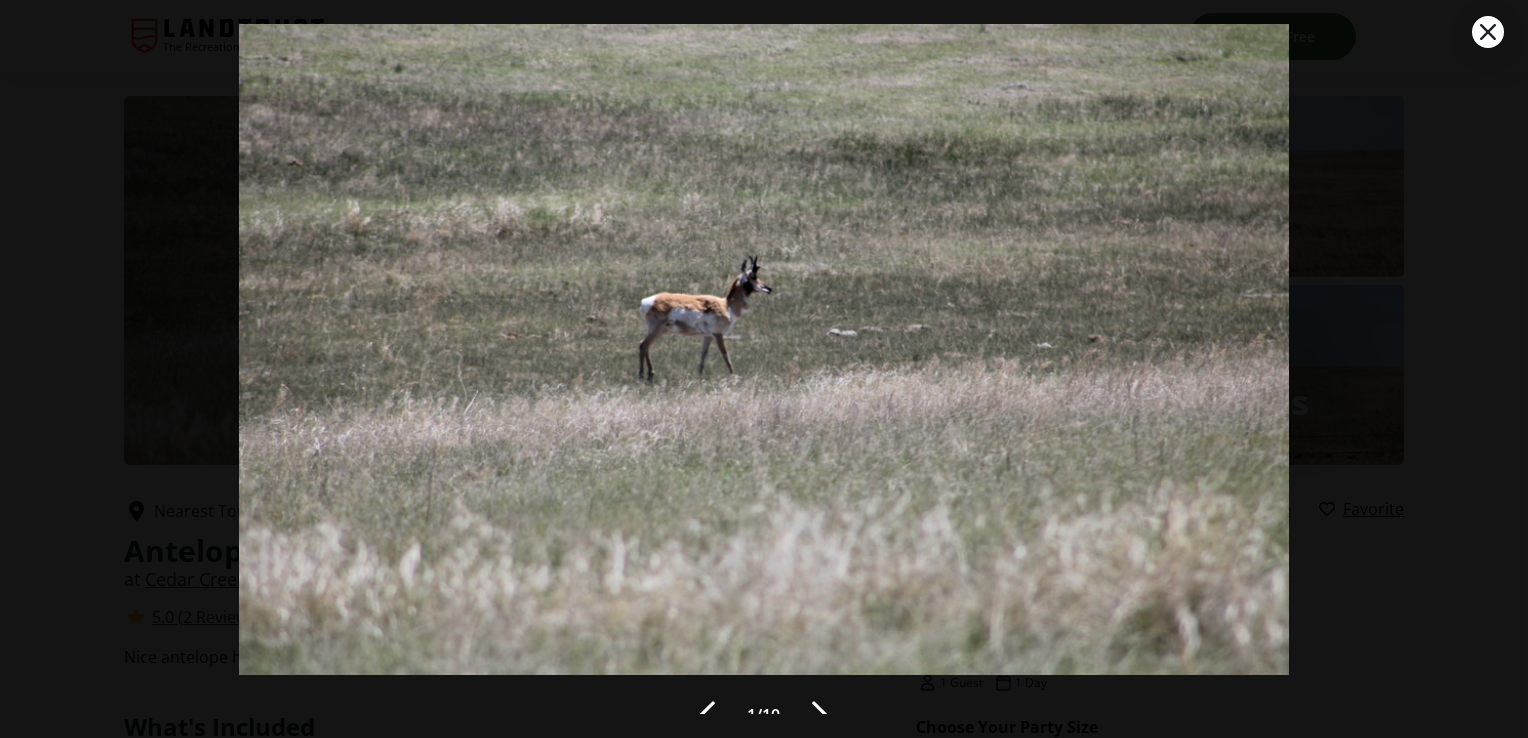 click 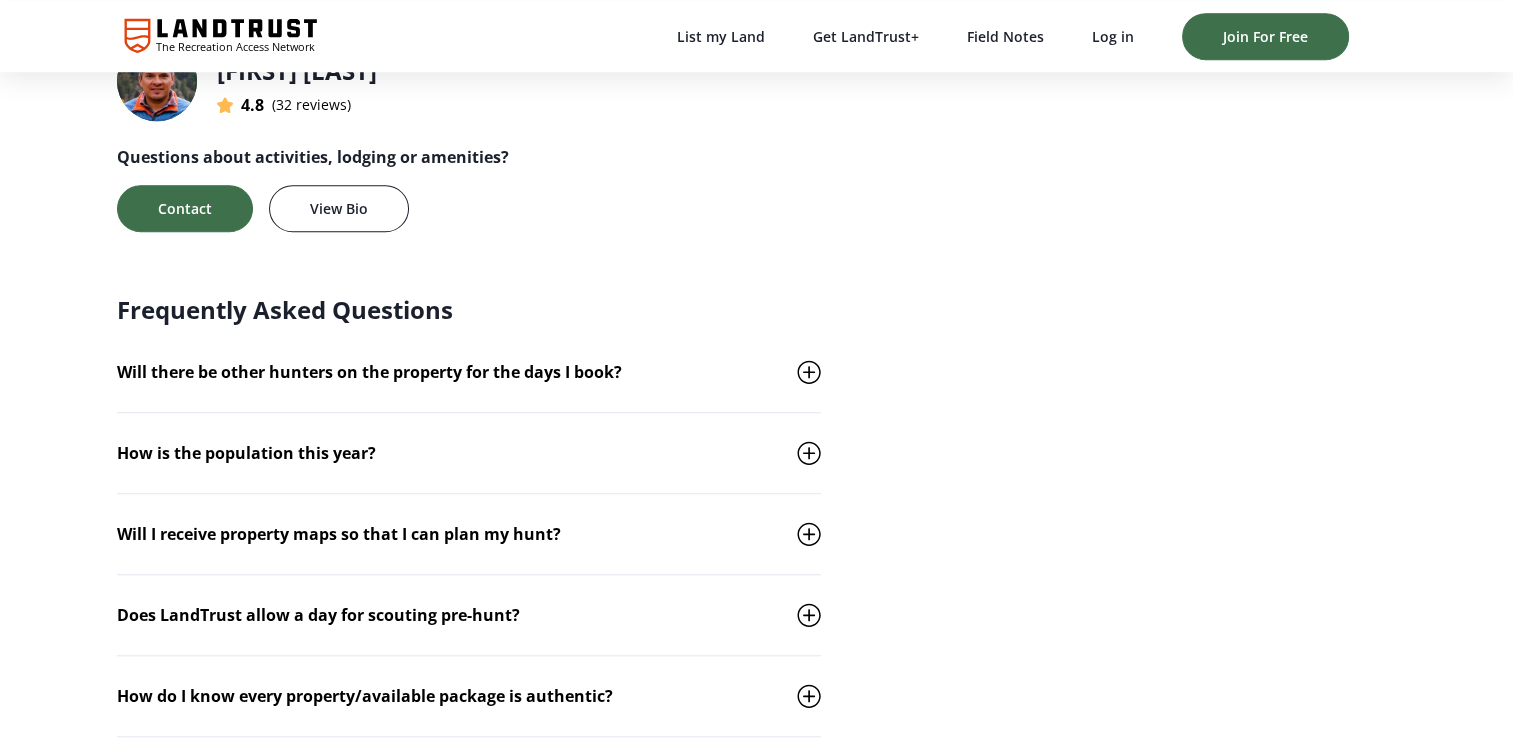 scroll, scrollTop: 1700, scrollLeft: 0, axis: vertical 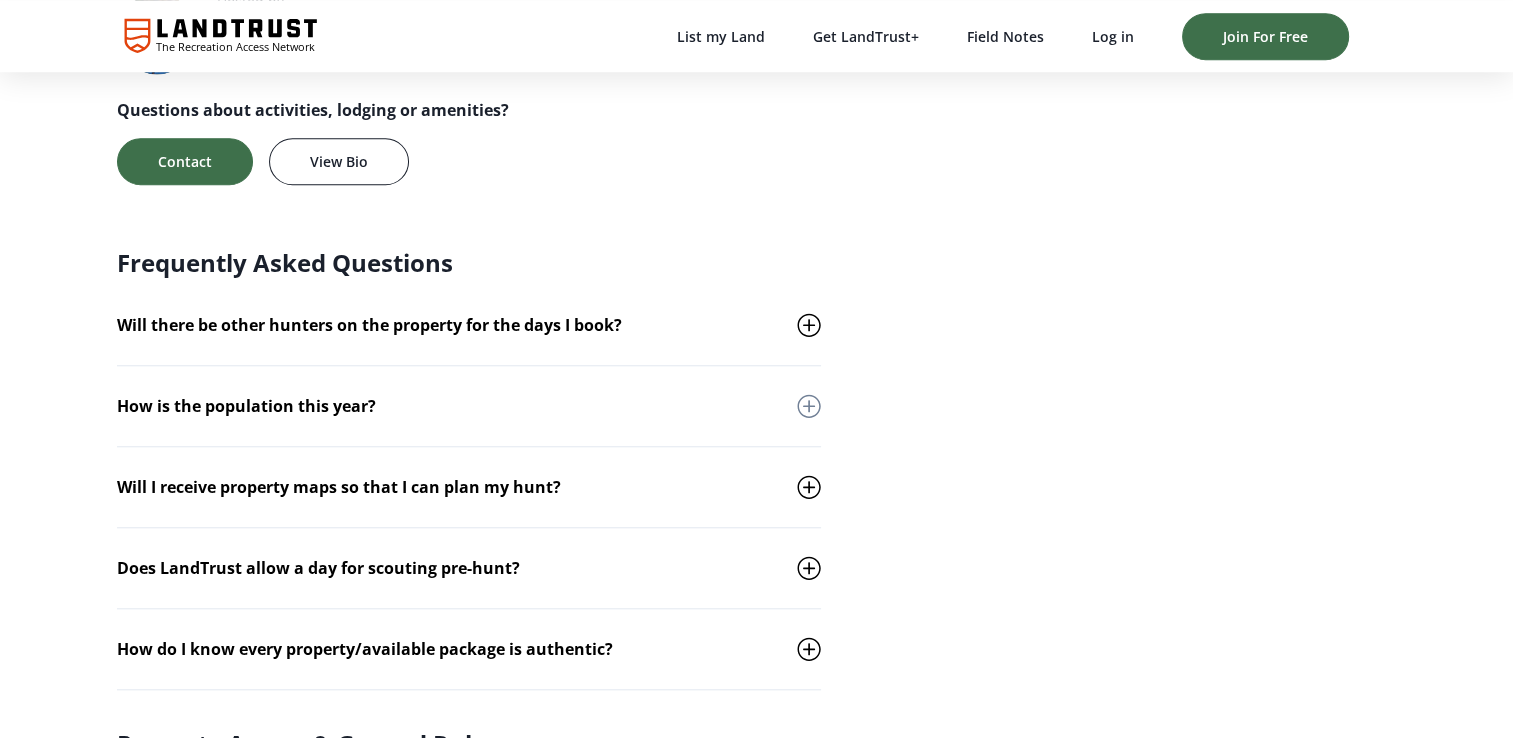 click 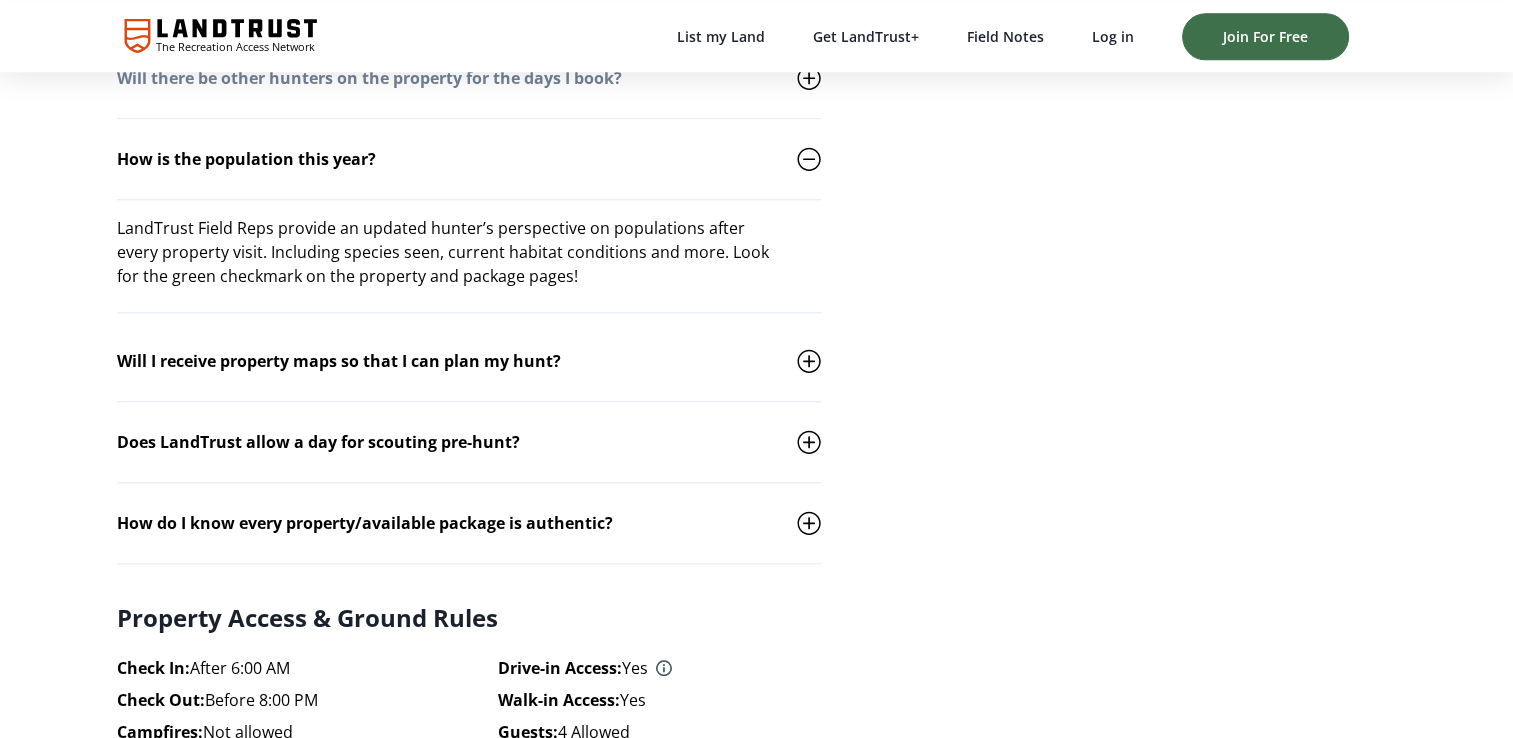 scroll, scrollTop: 2000, scrollLeft: 0, axis: vertical 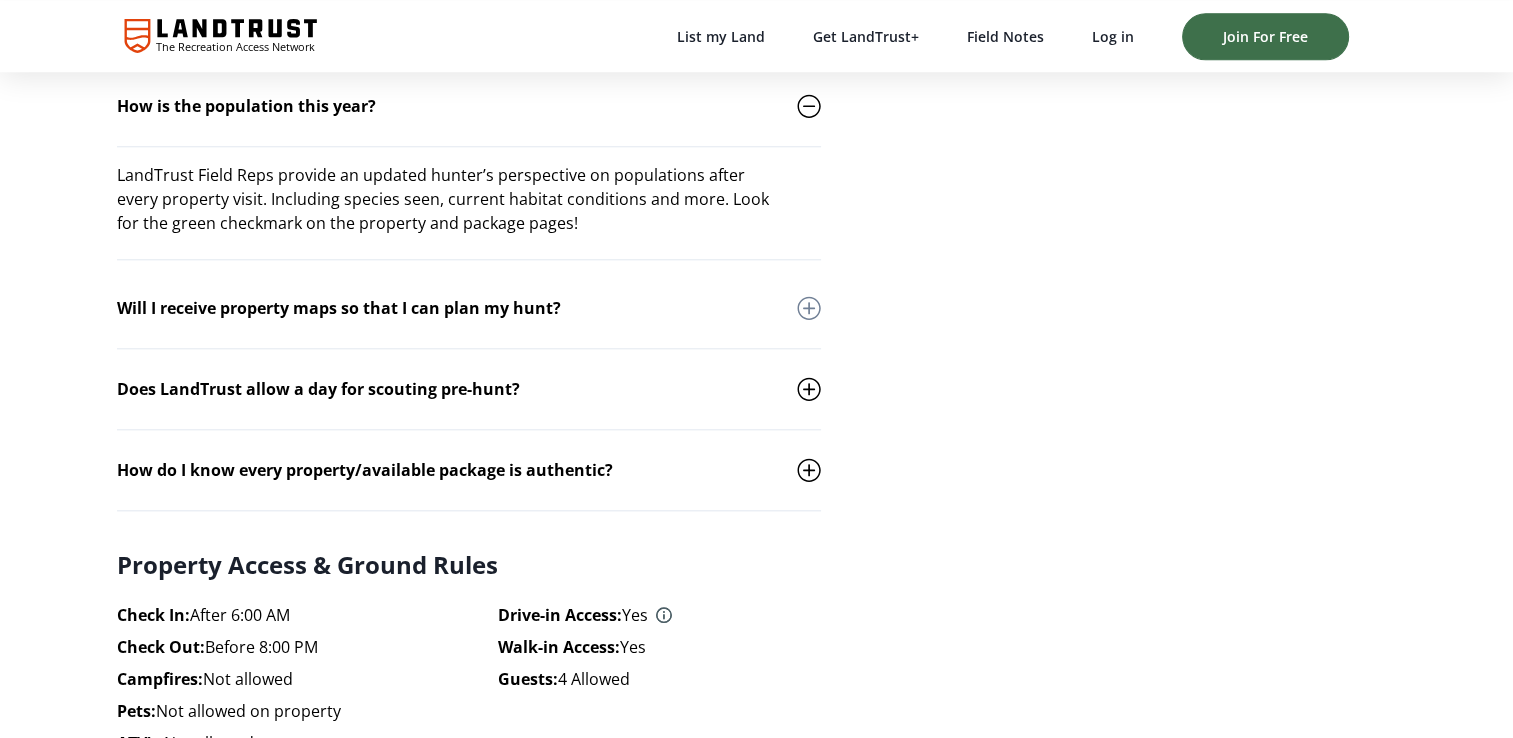 click 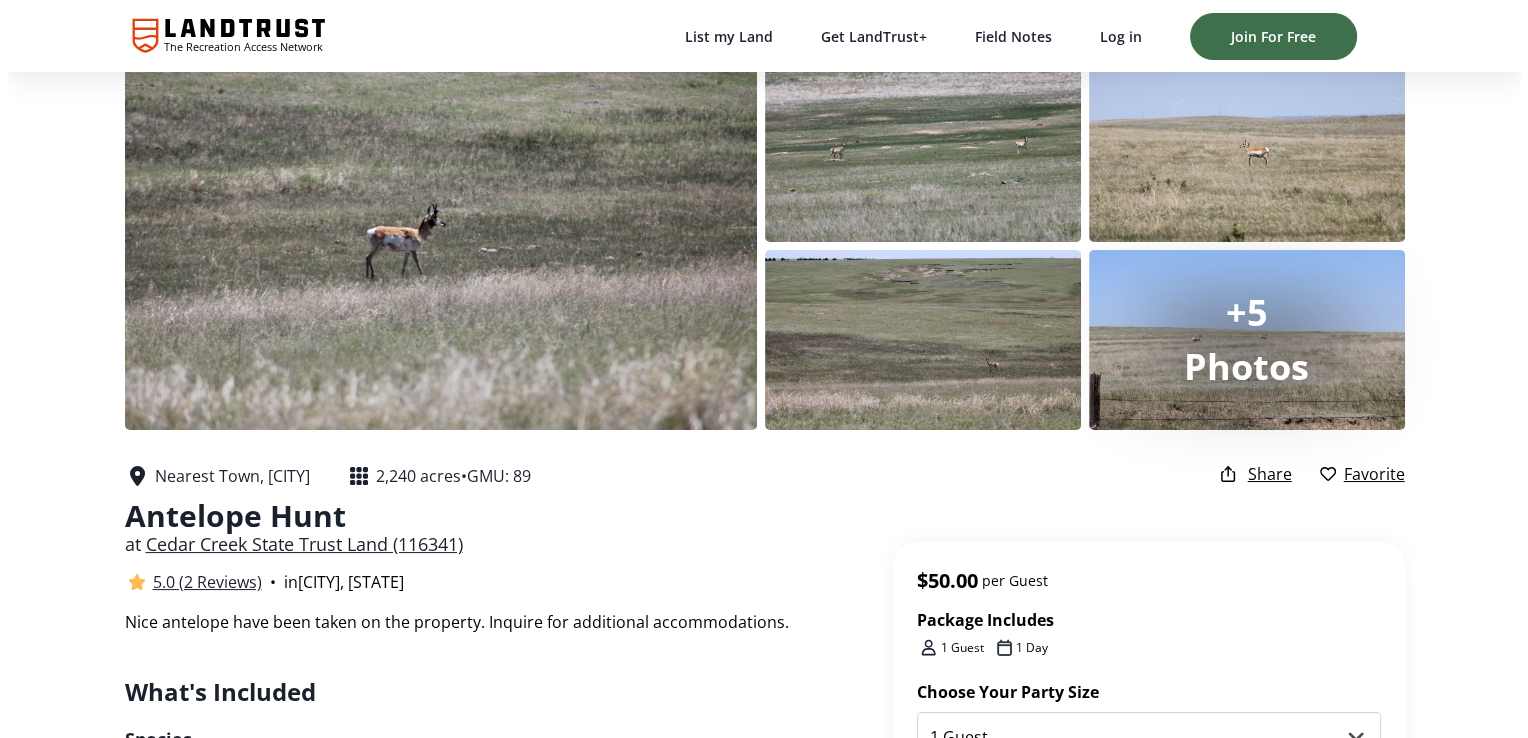 scroll, scrollTop: 0, scrollLeft: 0, axis: both 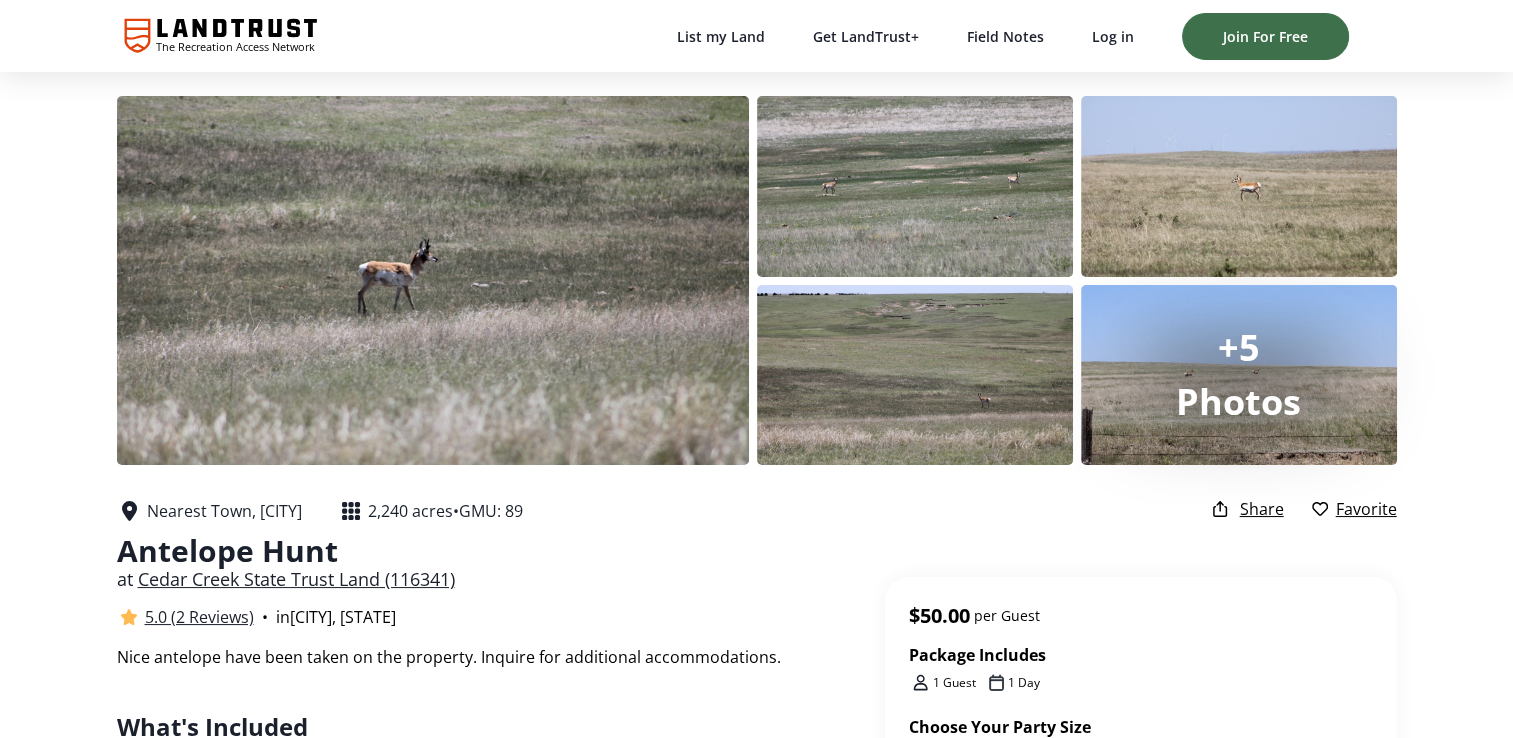 click on "Photos" at bounding box center [1239, 402] 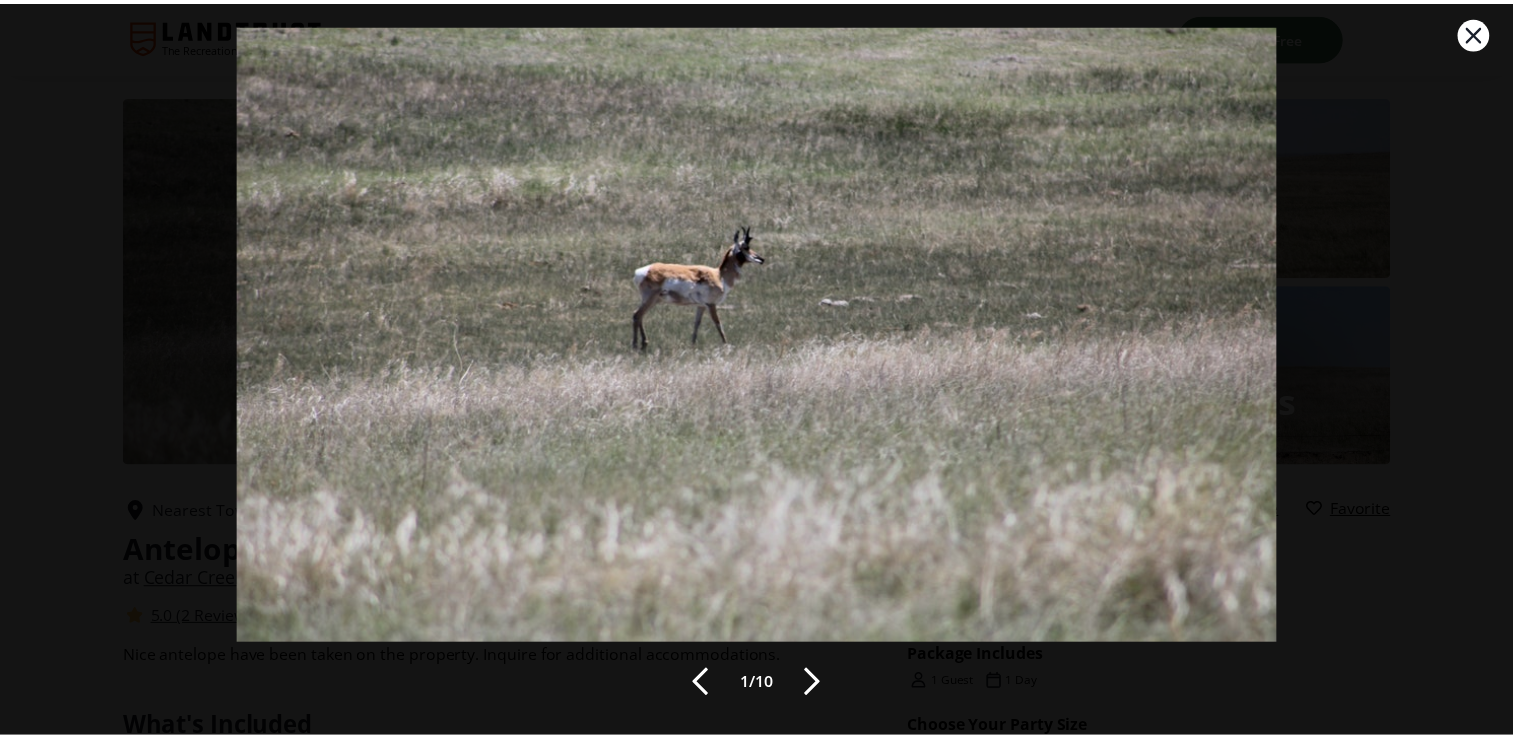 scroll, scrollTop: 48, scrollLeft: 0, axis: vertical 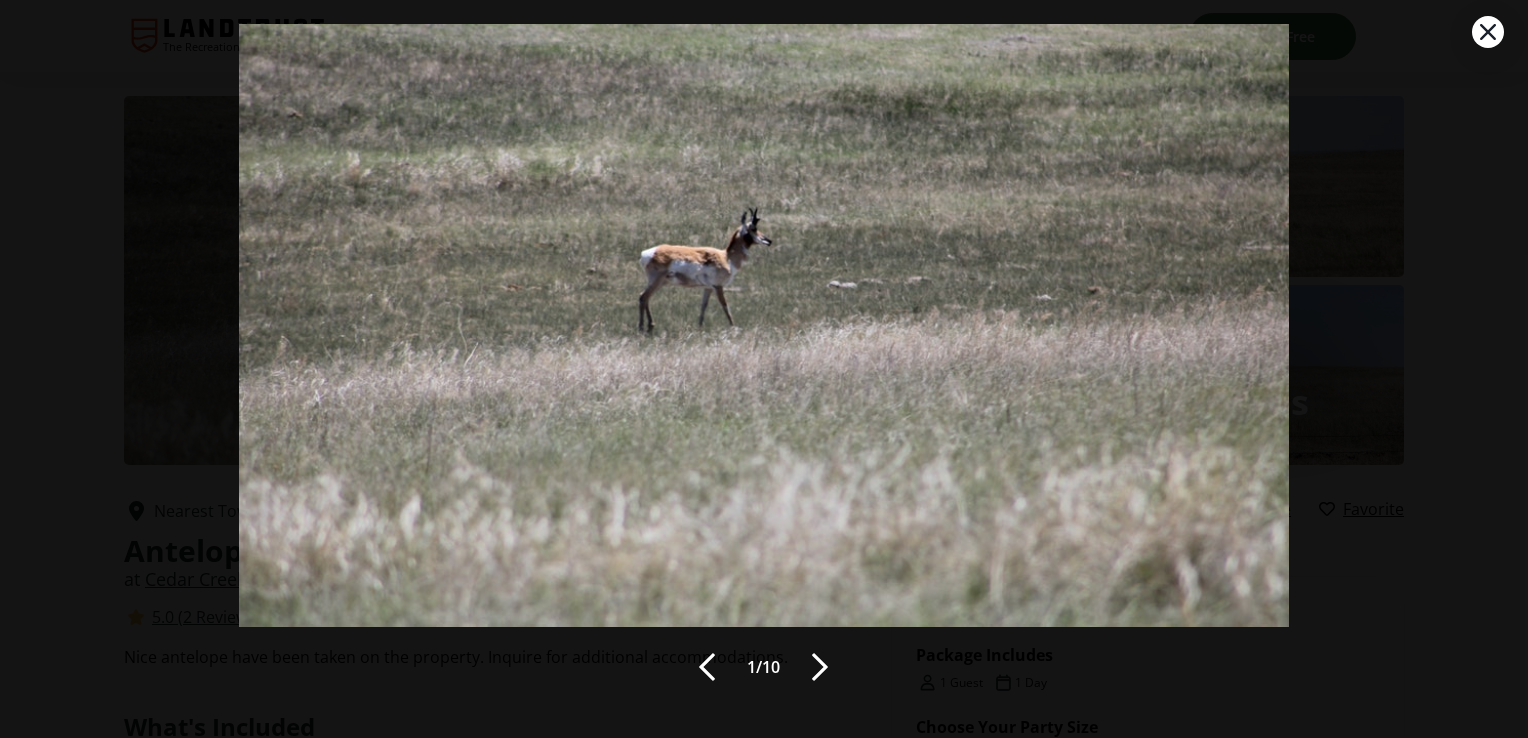 click at bounding box center (820, 667) 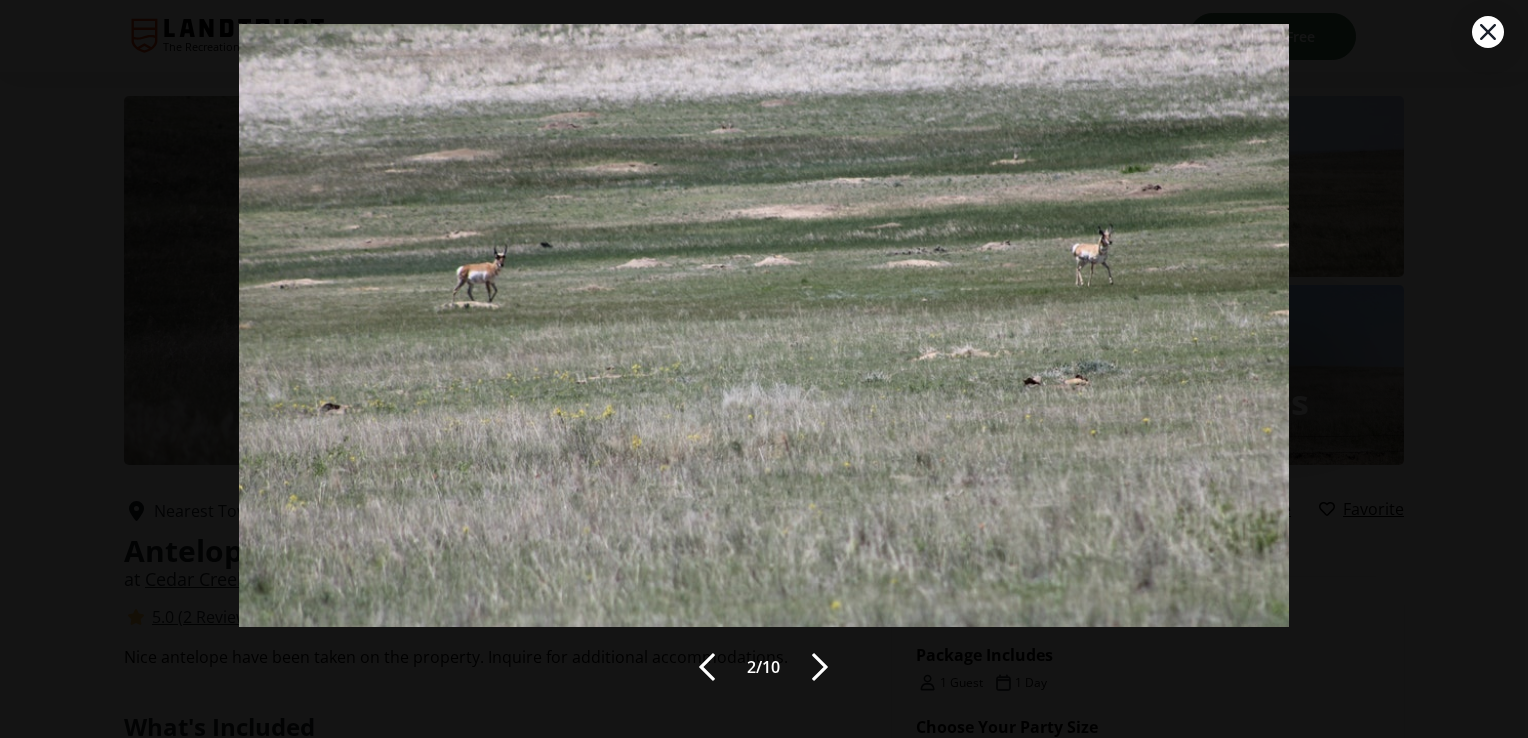 click at bounding box center [820, 667] 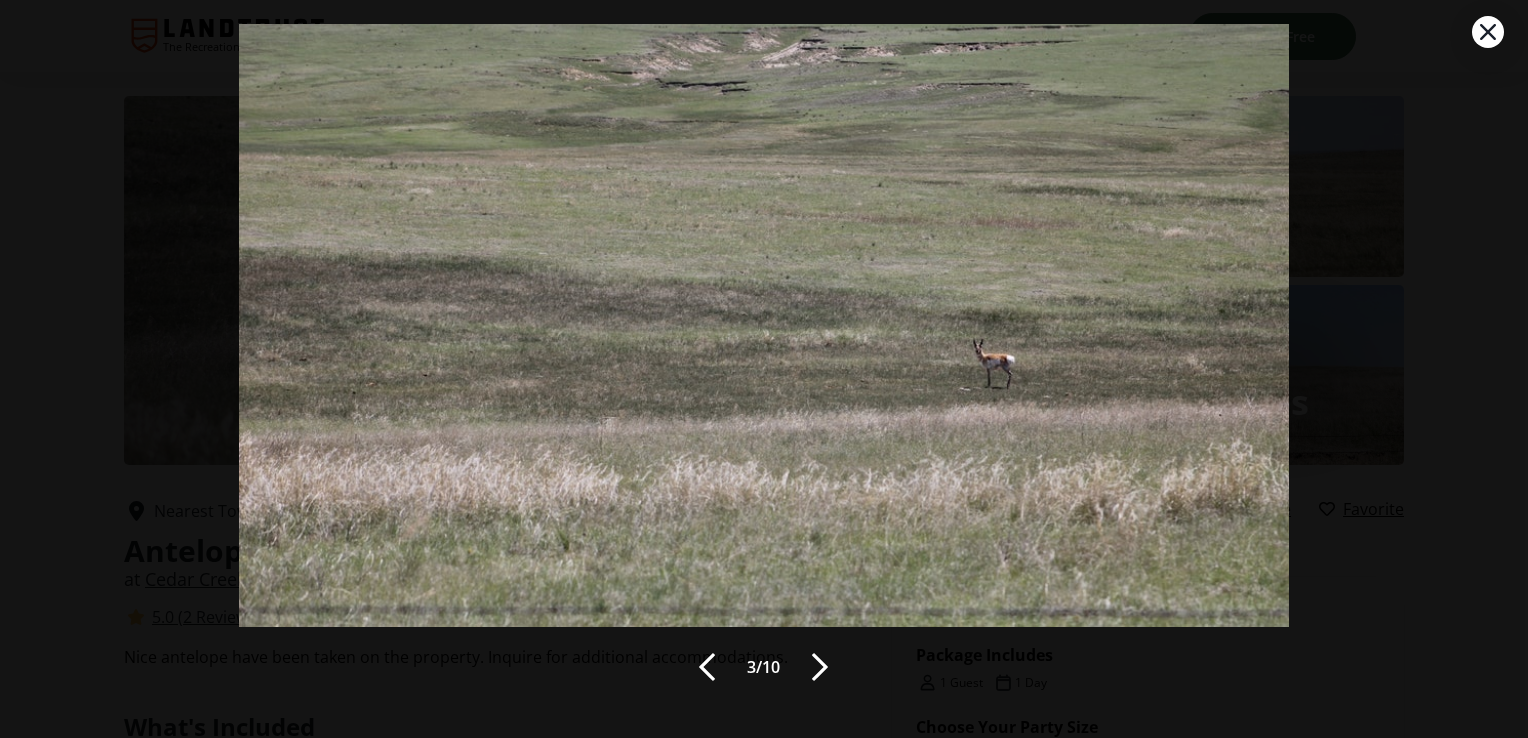 click at bounding box center [820, 667] 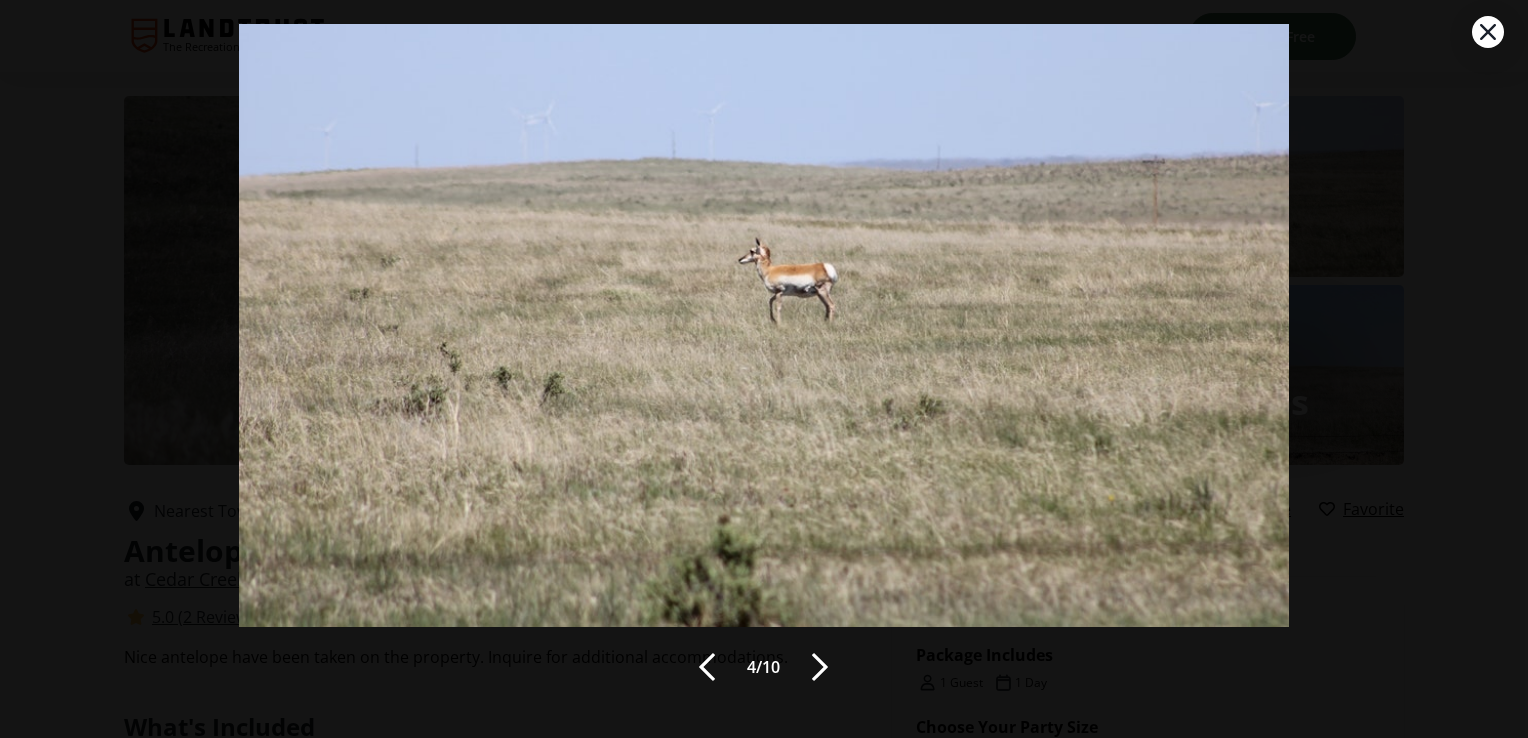 click at bounding box center [820, 667] 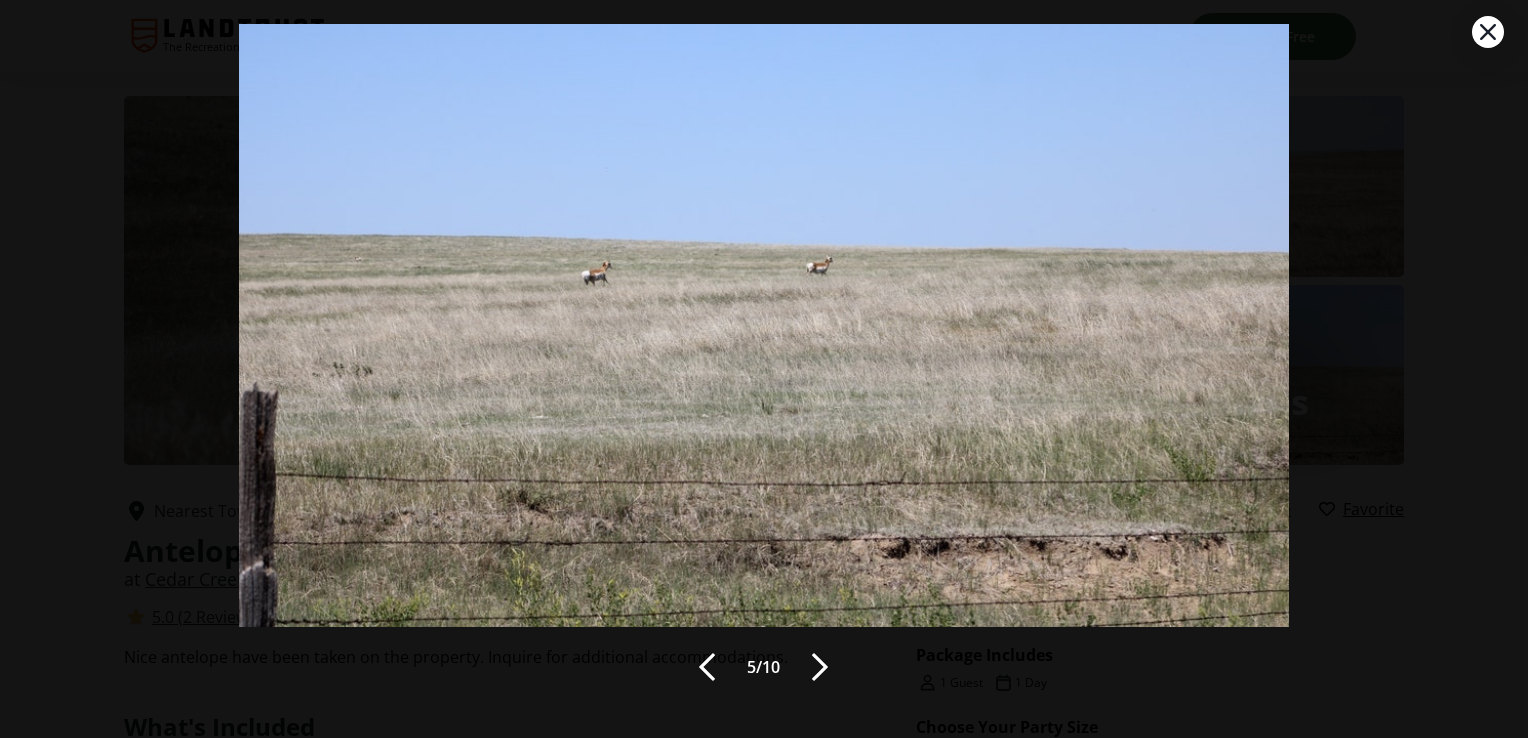 click at bounding box center [820, 667] 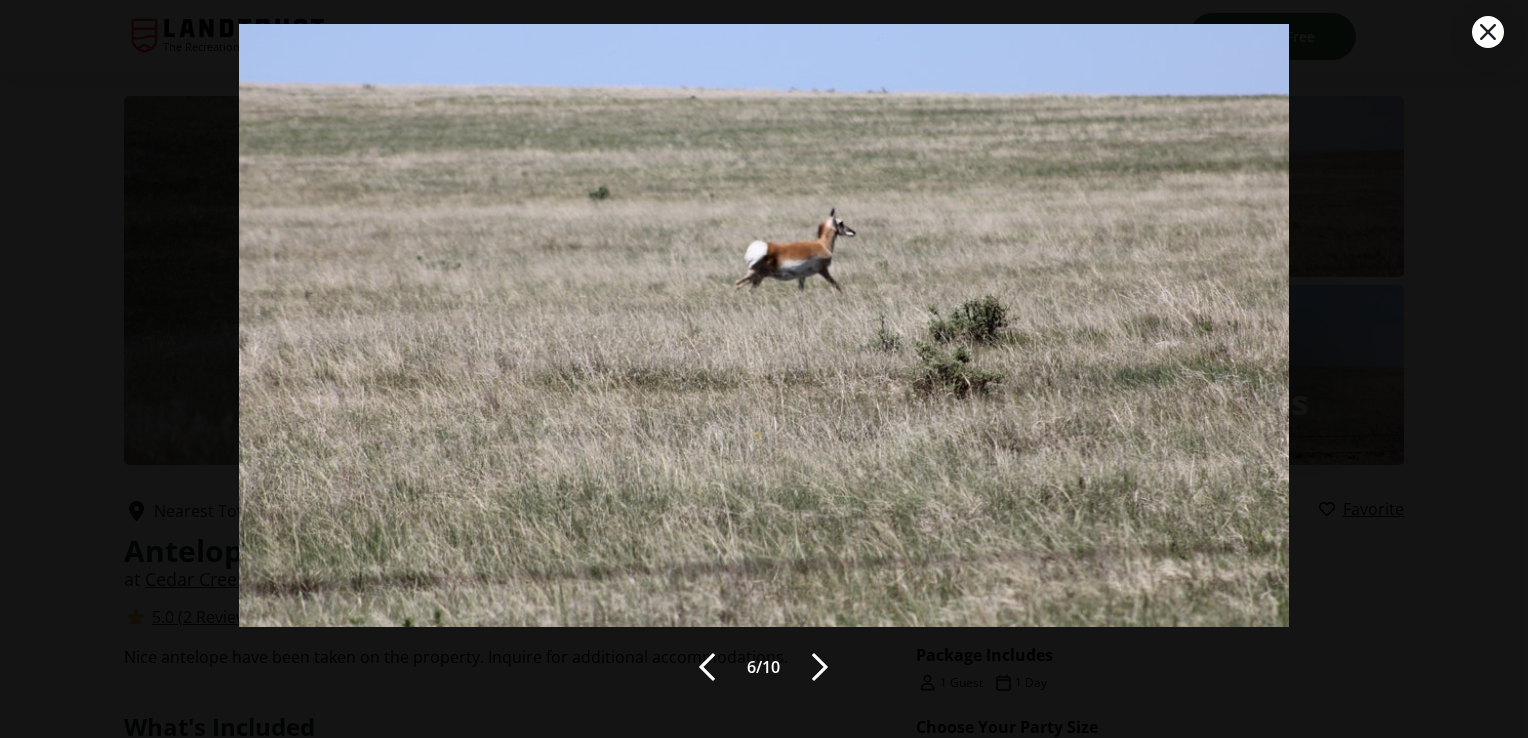 click at bounding box center [820, 667] 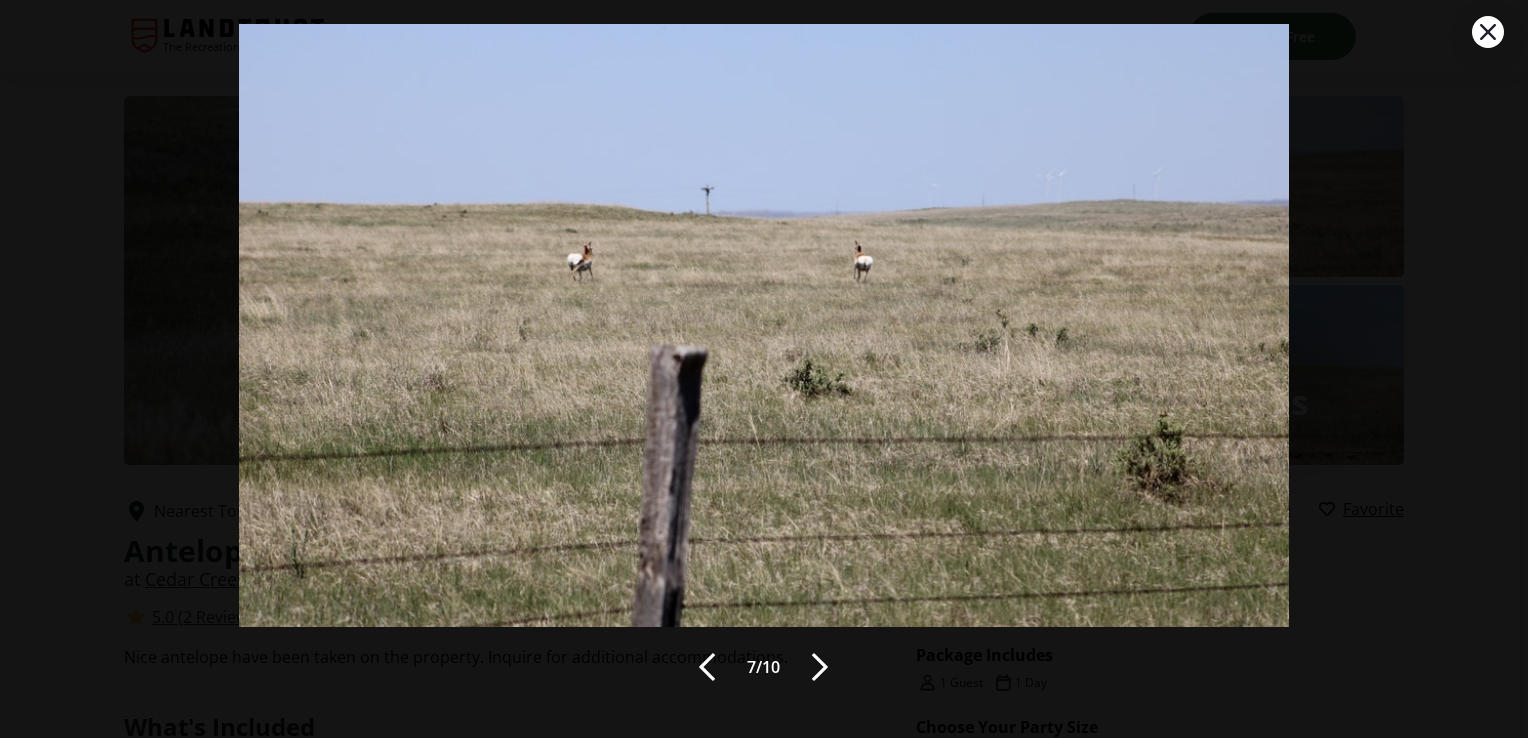 click at bounding box center [820, 667] 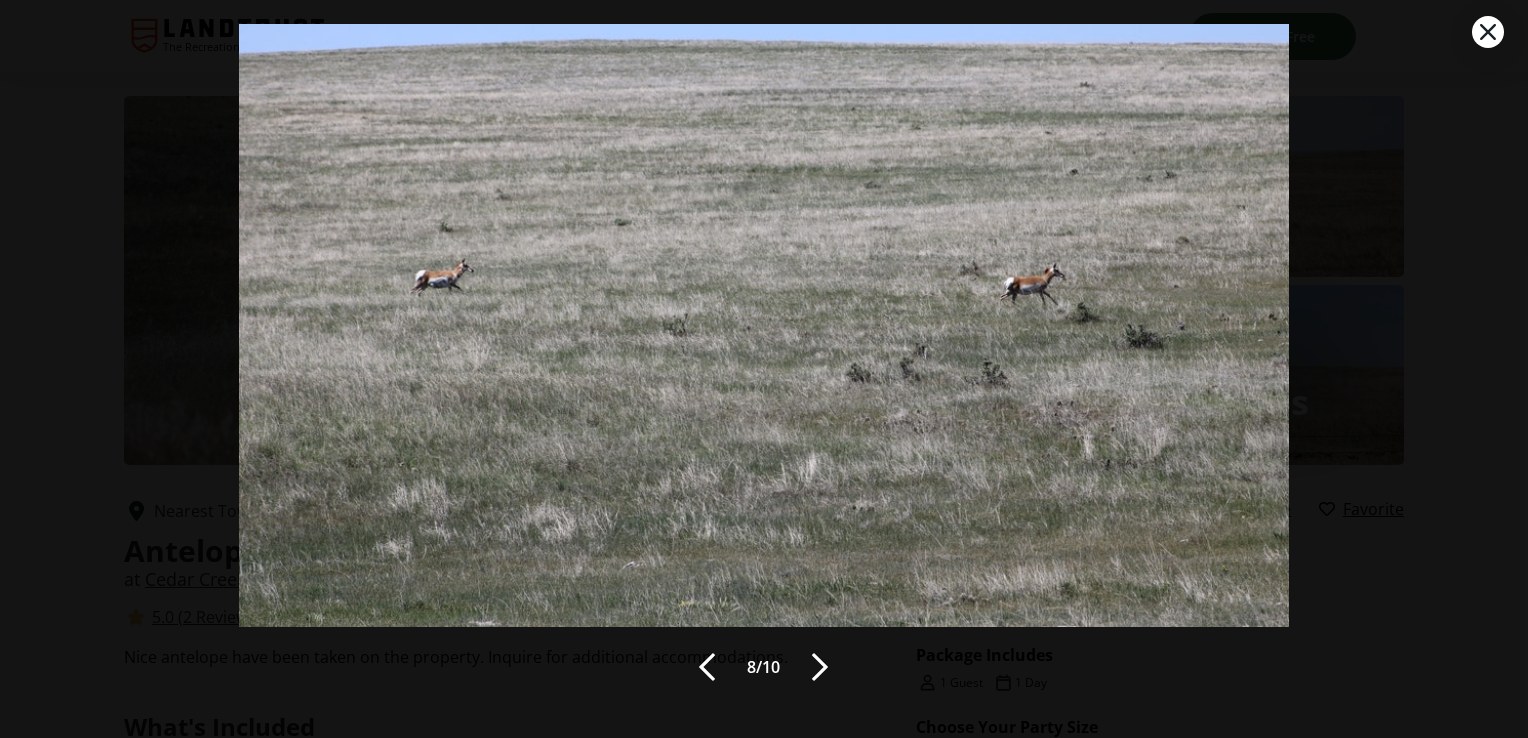 click at bounding box center [820, 667] 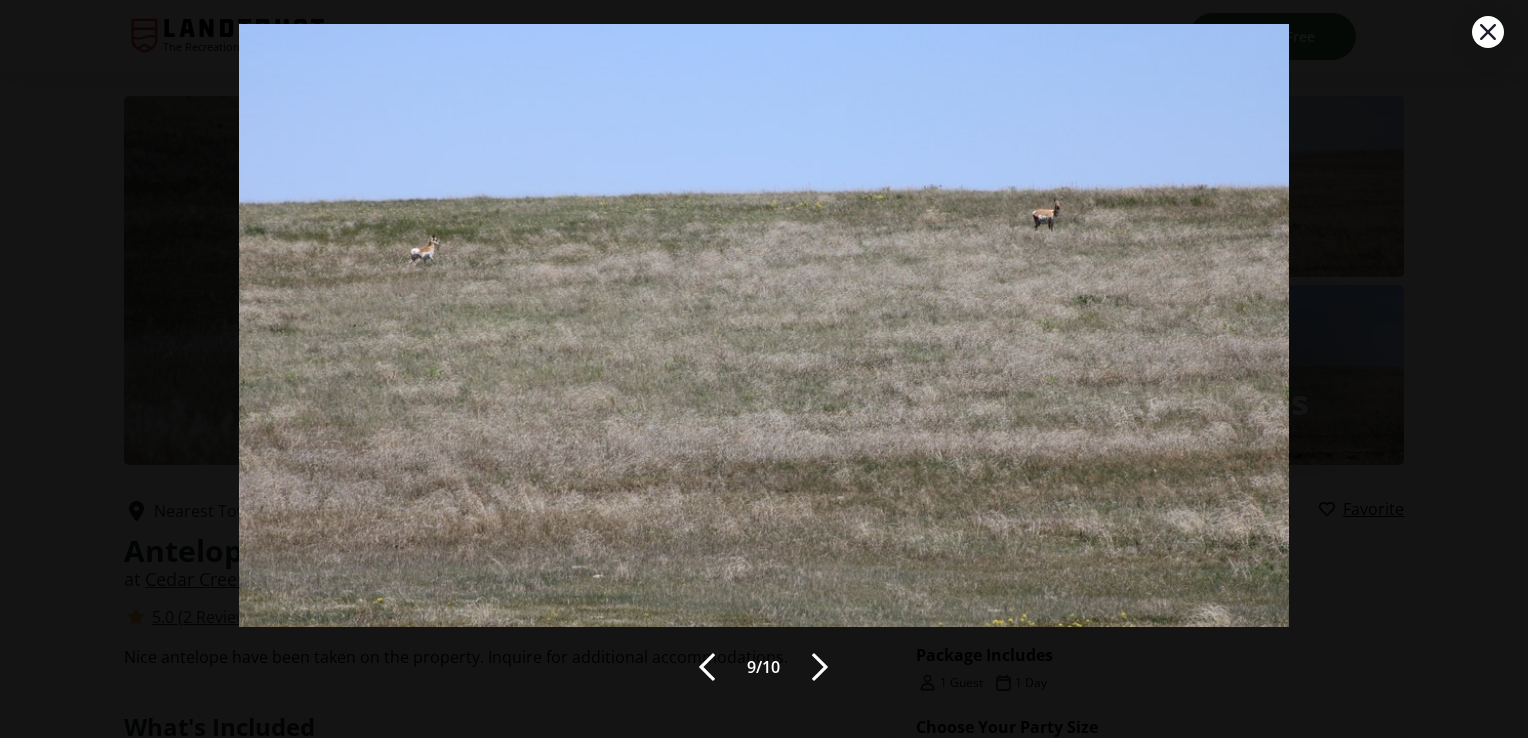 click at bounding box center (820, 667) 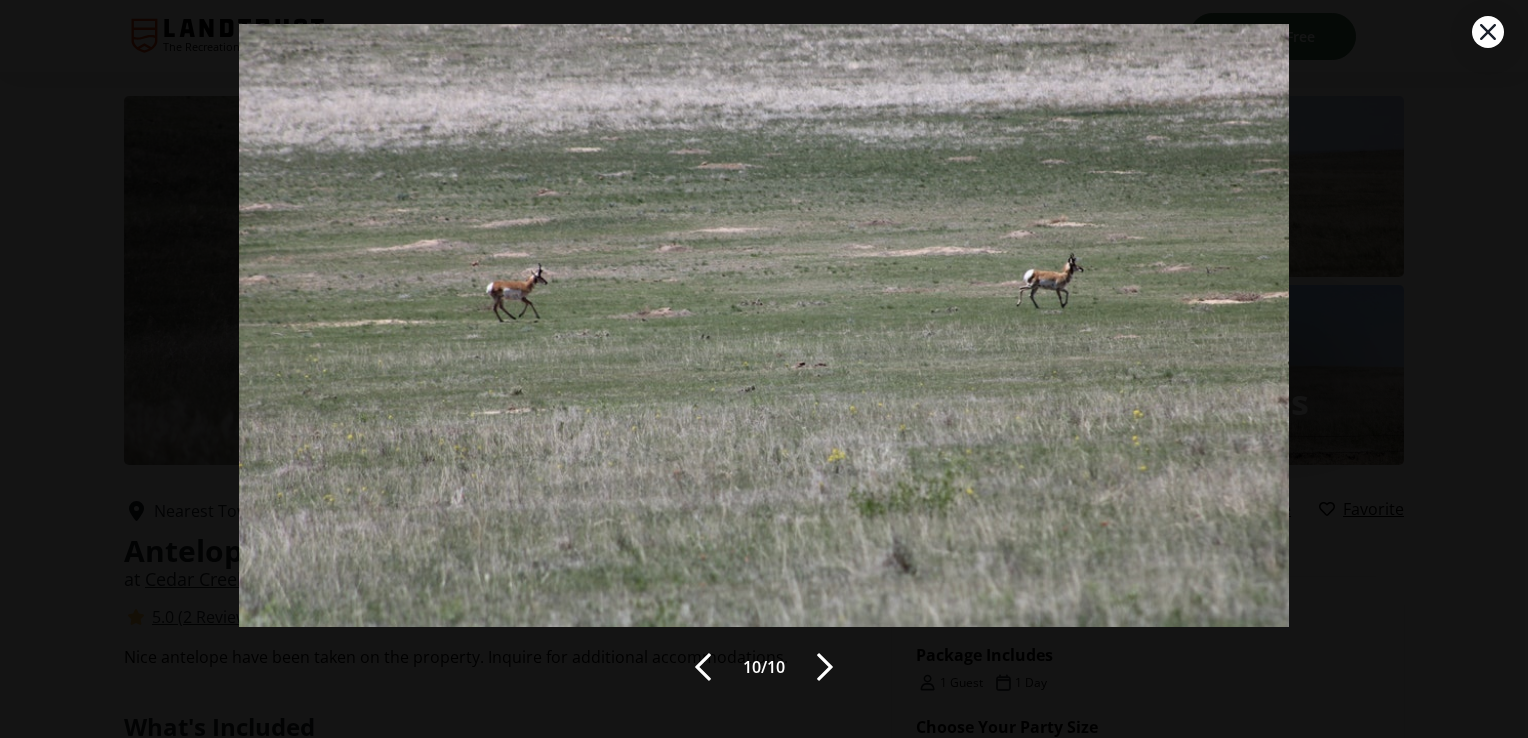 click at bounding box center [825, 667] 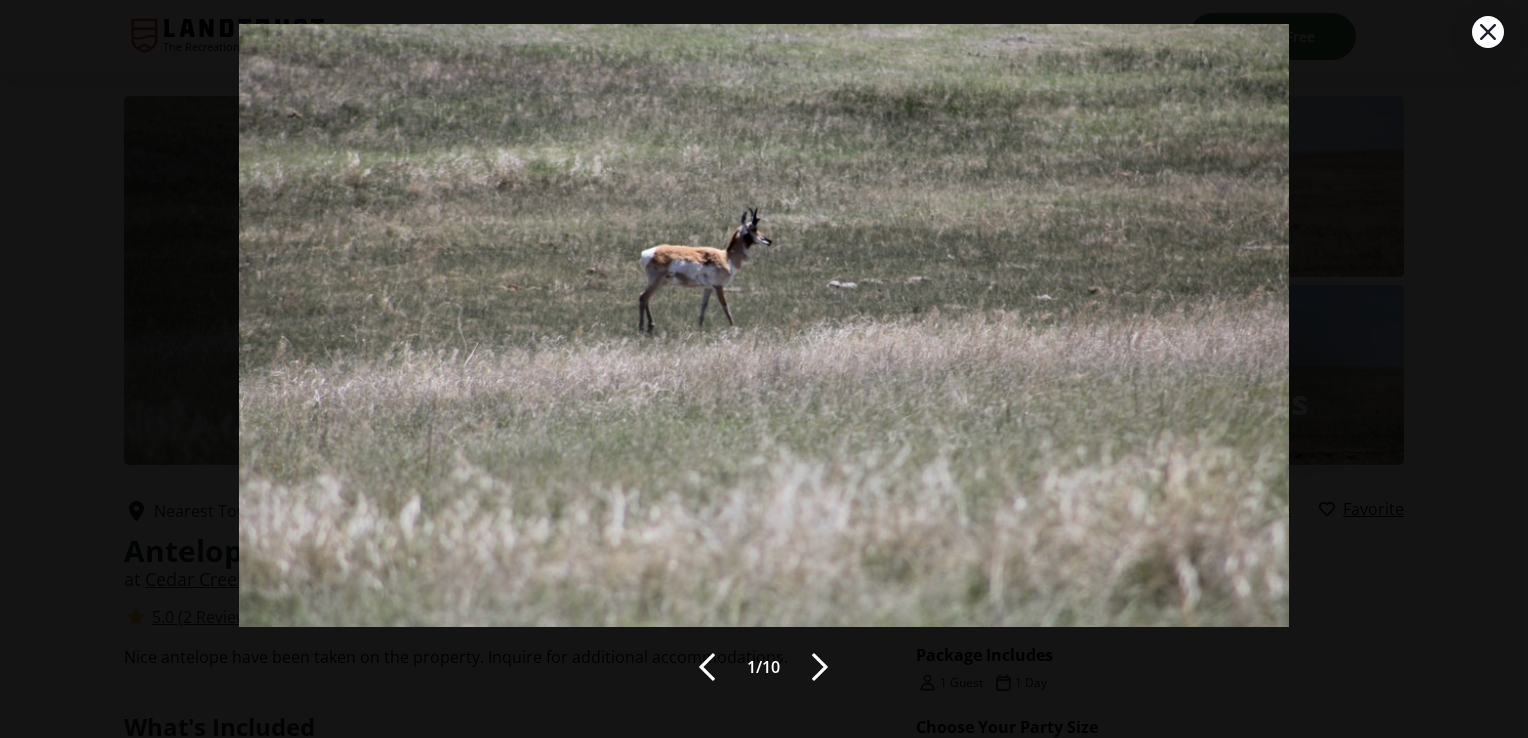click at bounding box center [820, 667] 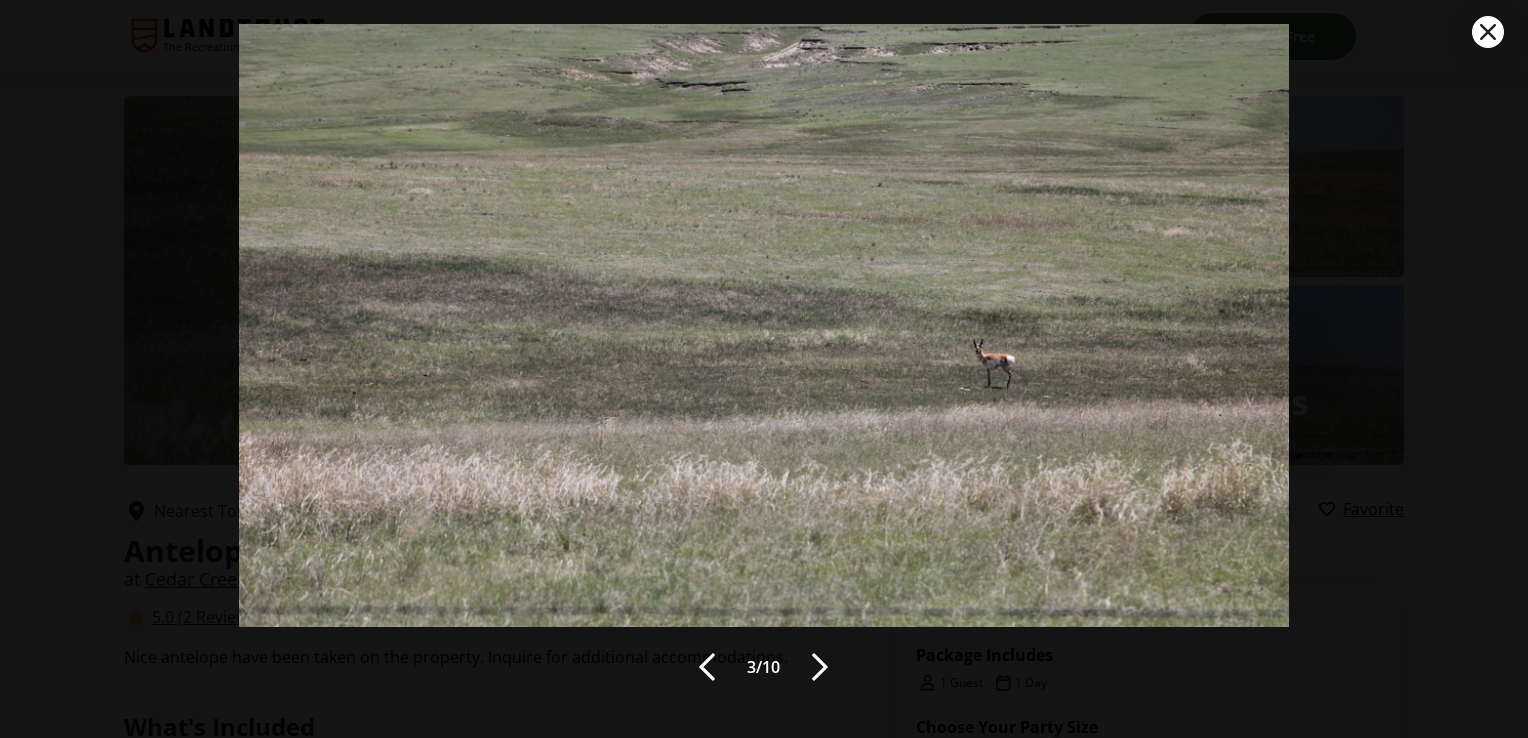 click at bounding box center (820, 667) 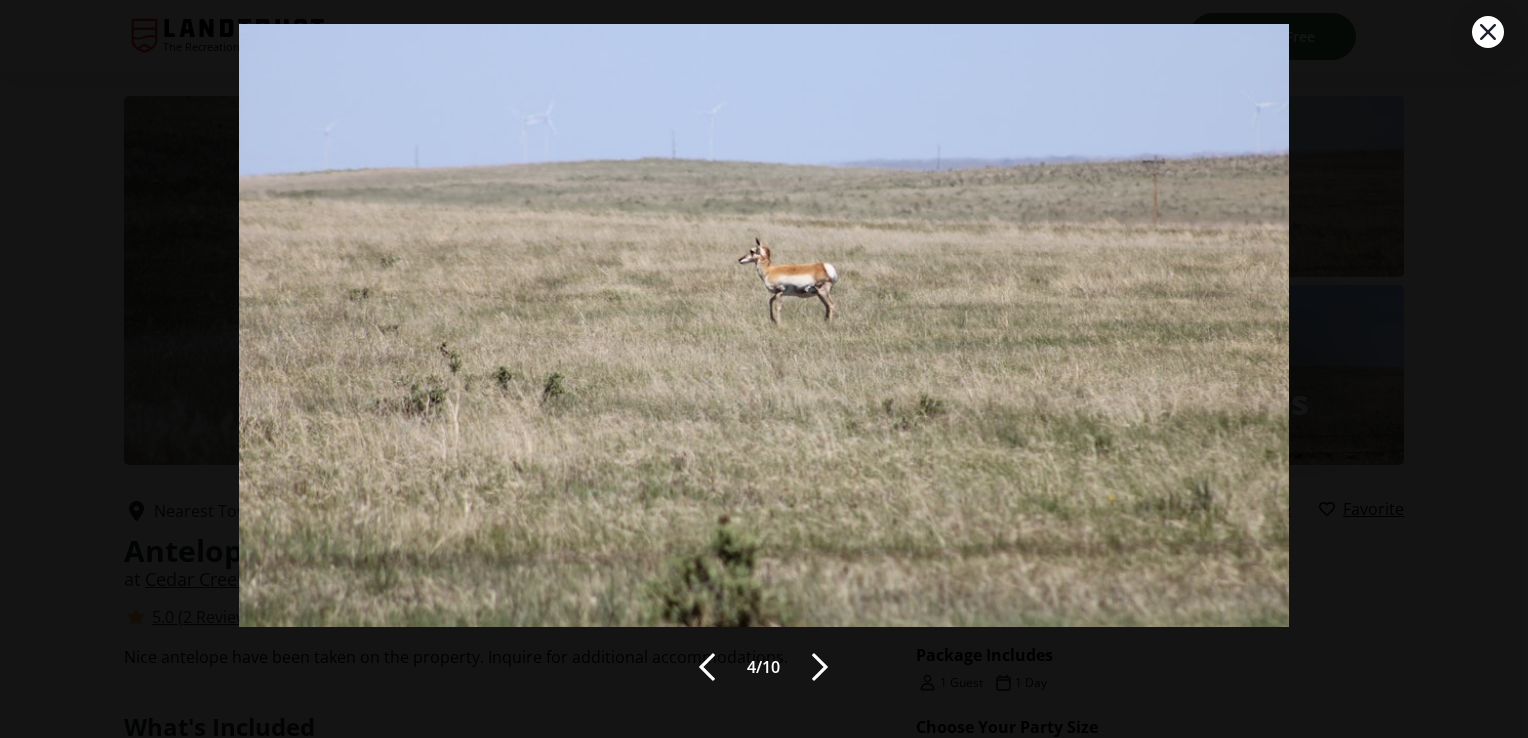click at bounding box center [820, 667] 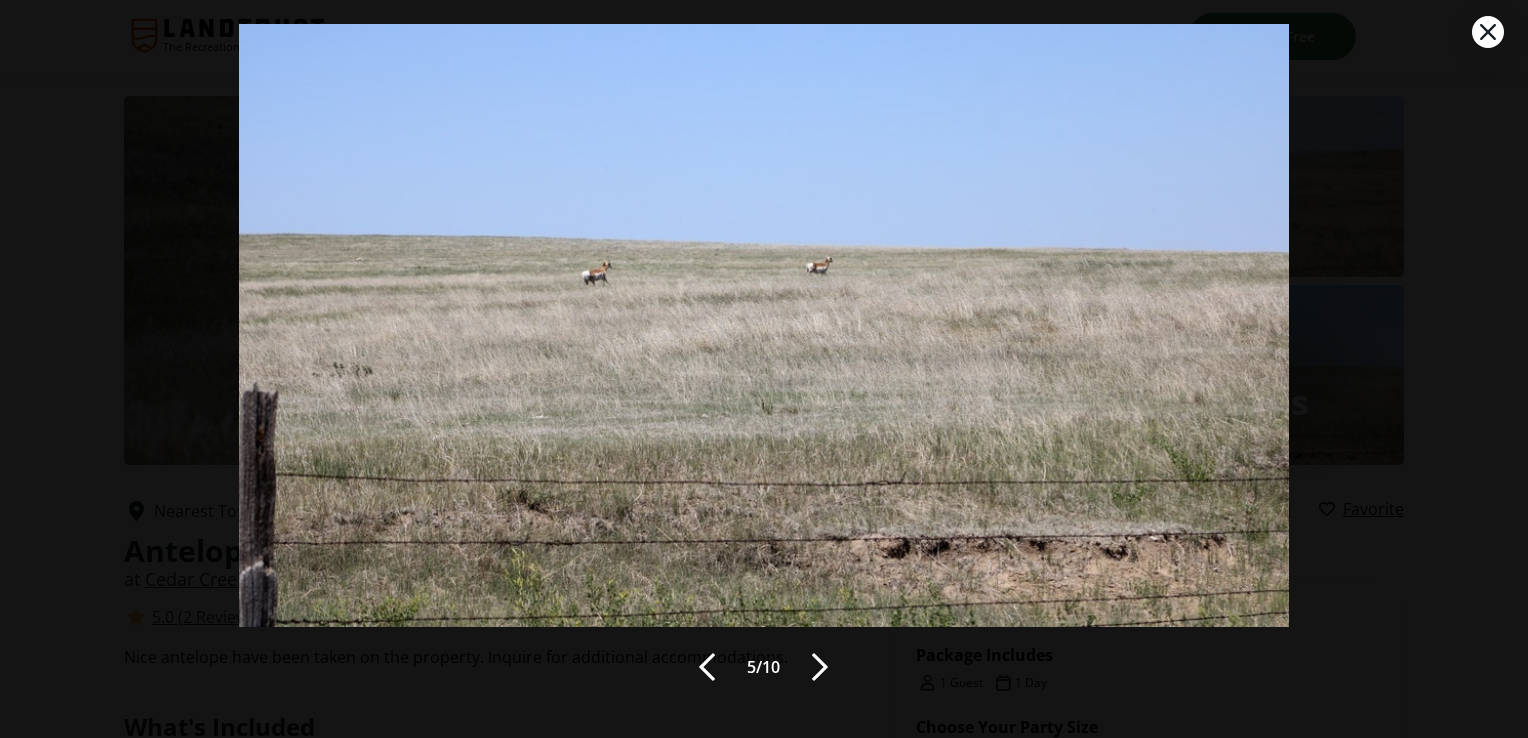 click at bounding box center [820, 667] 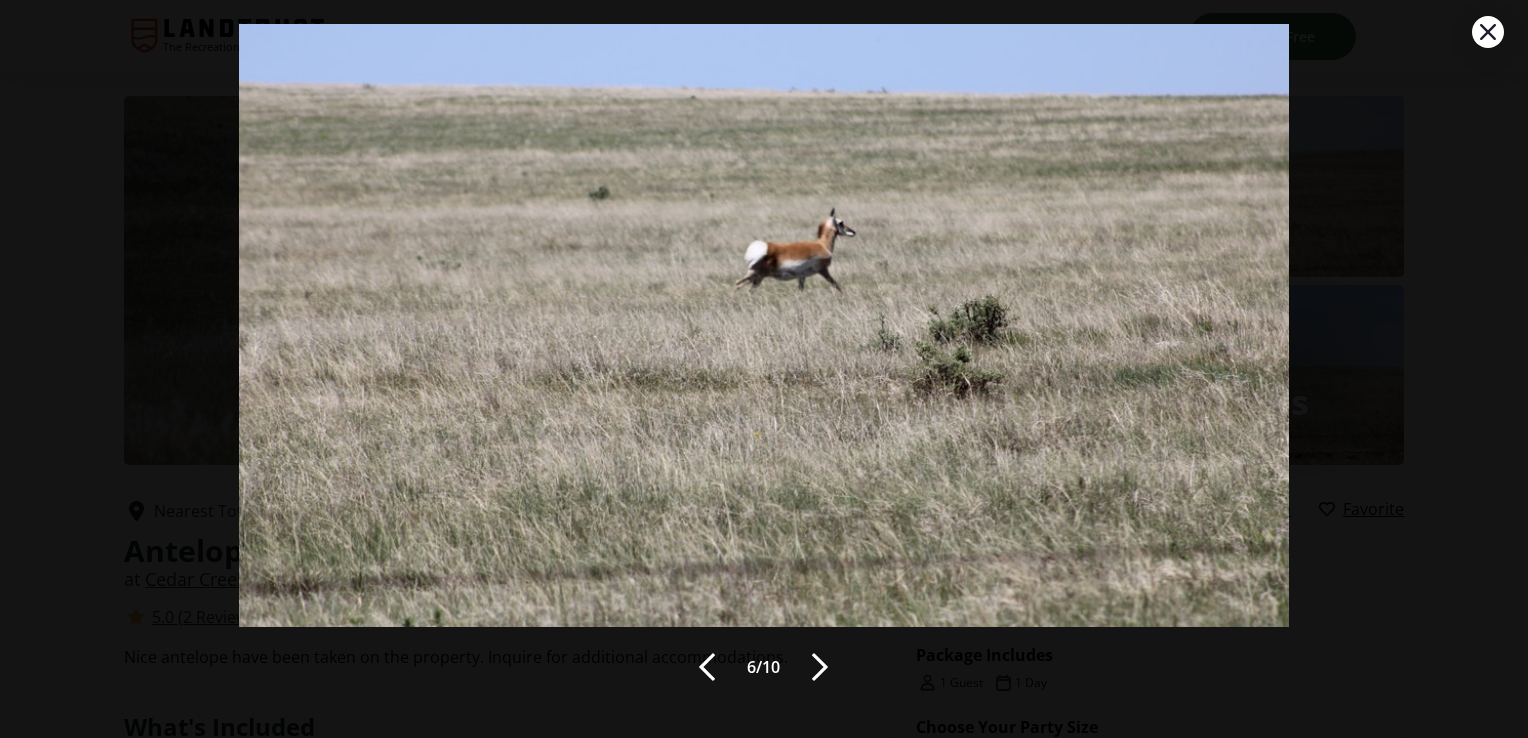 click at bounding box center (820, 667) 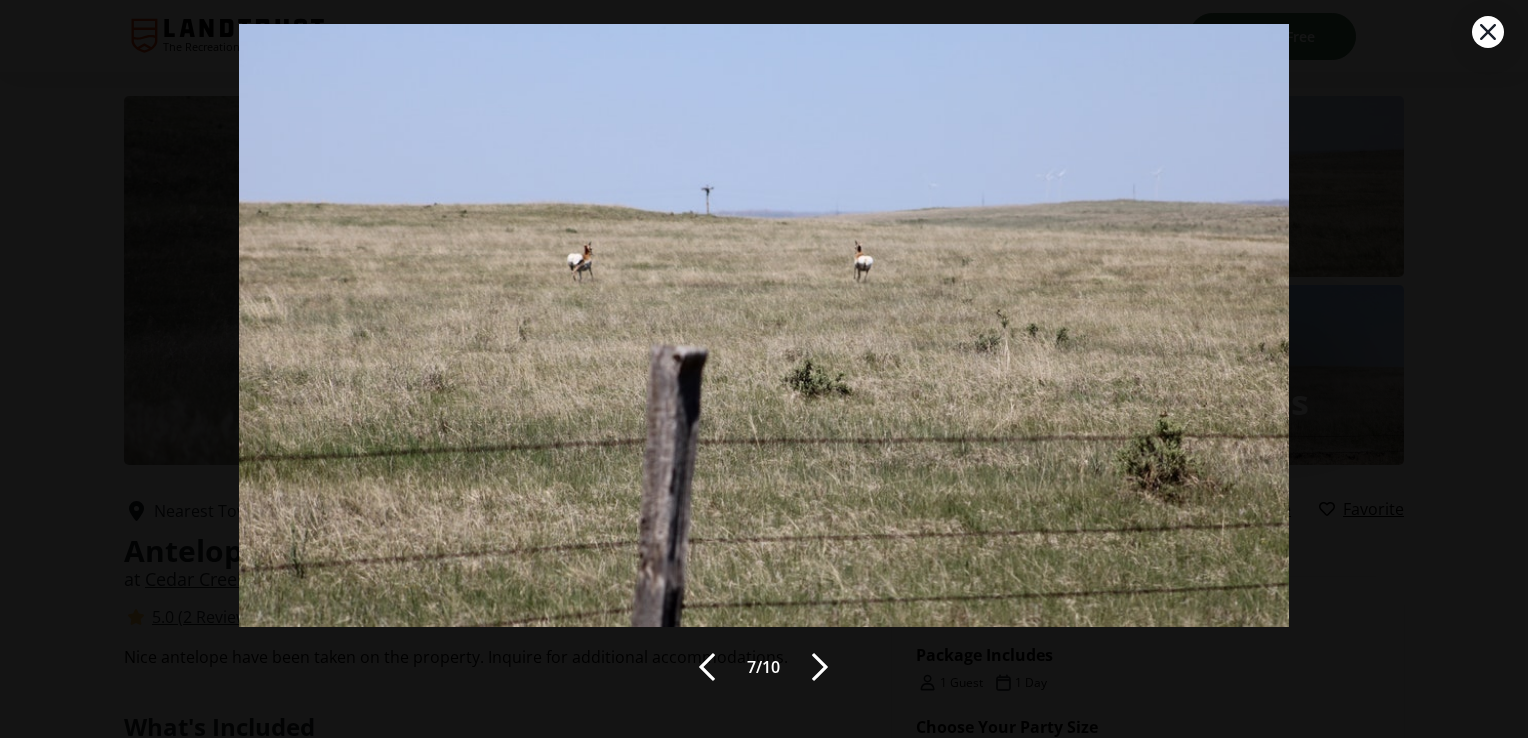 click at bounding box center (820, 667) 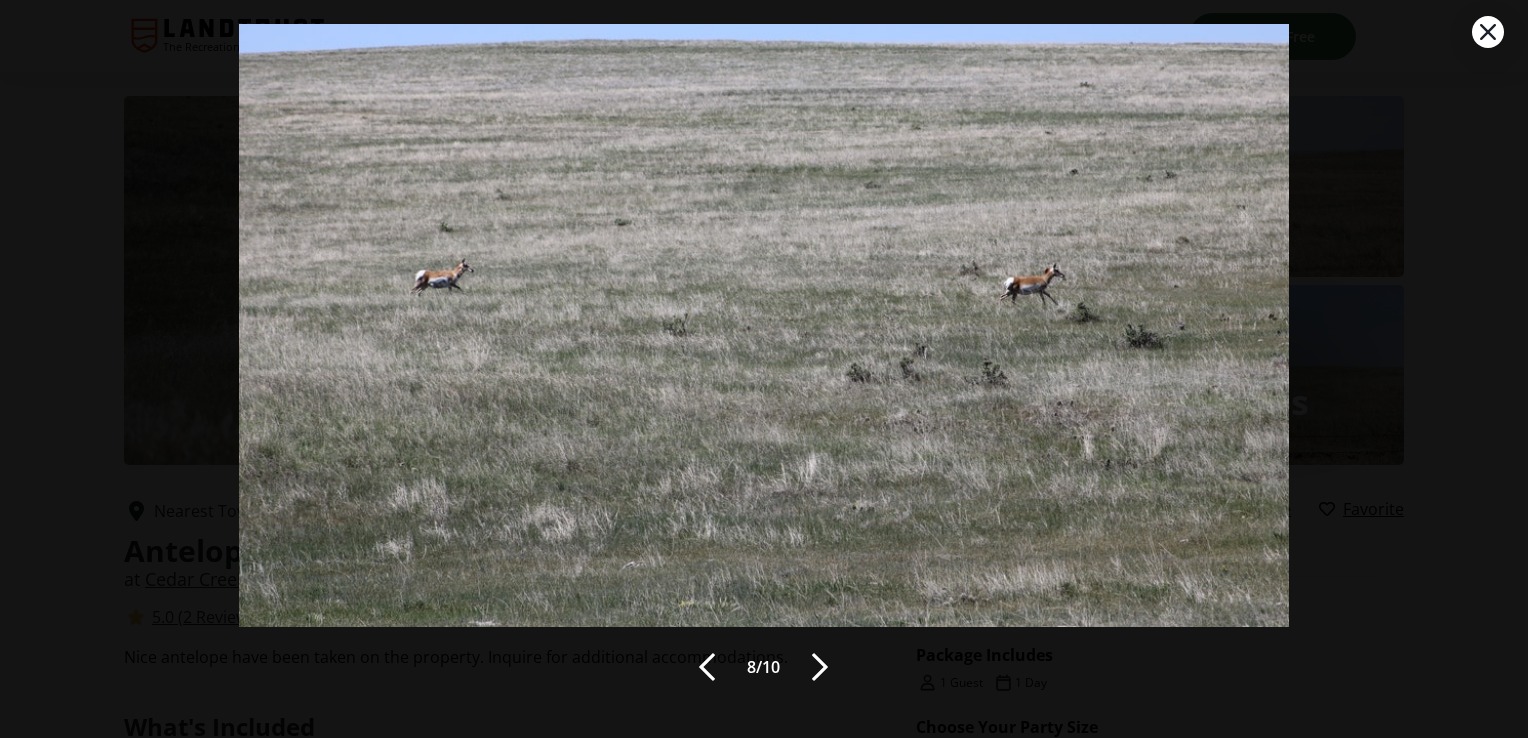 click at bounding box center (820, 667) 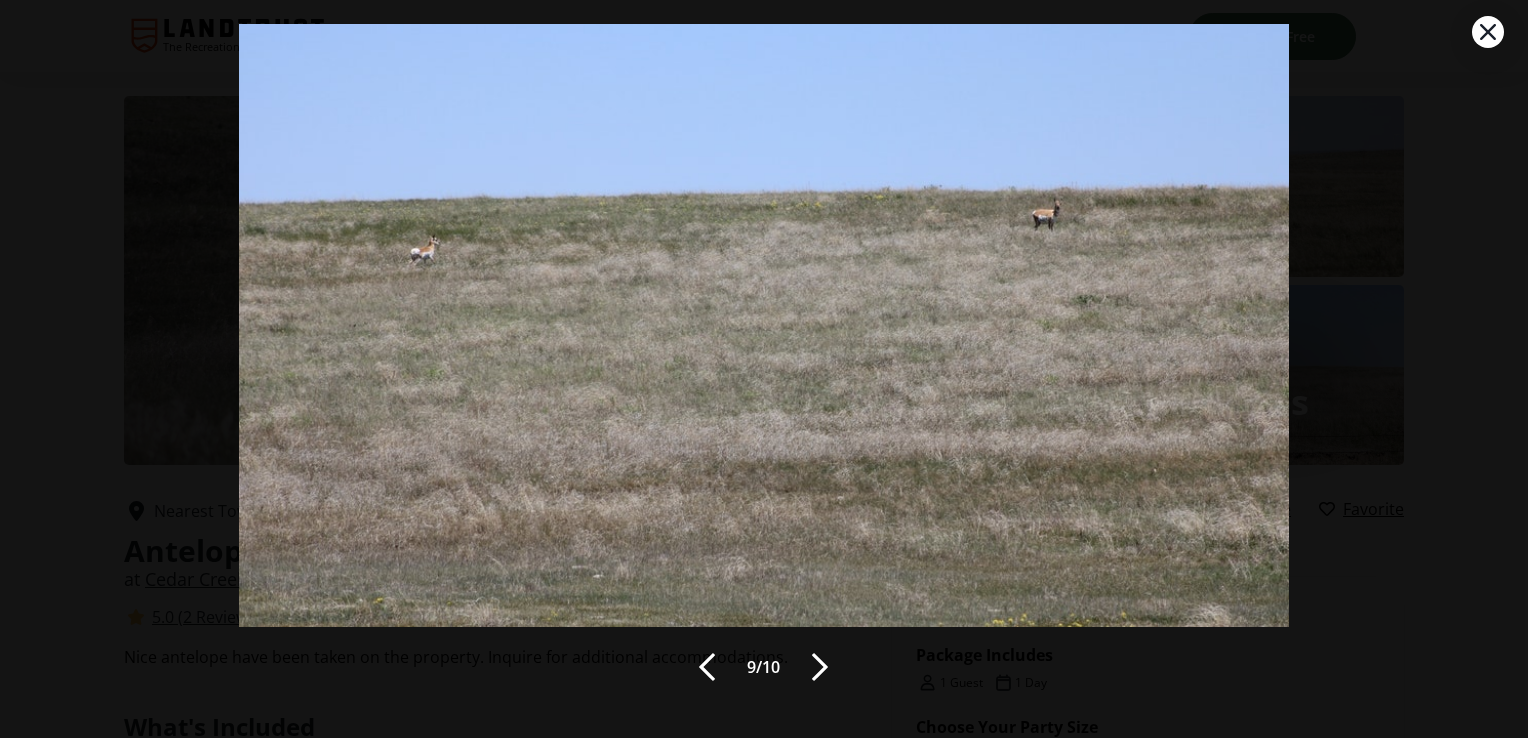 click at bounding box center (820, 667) 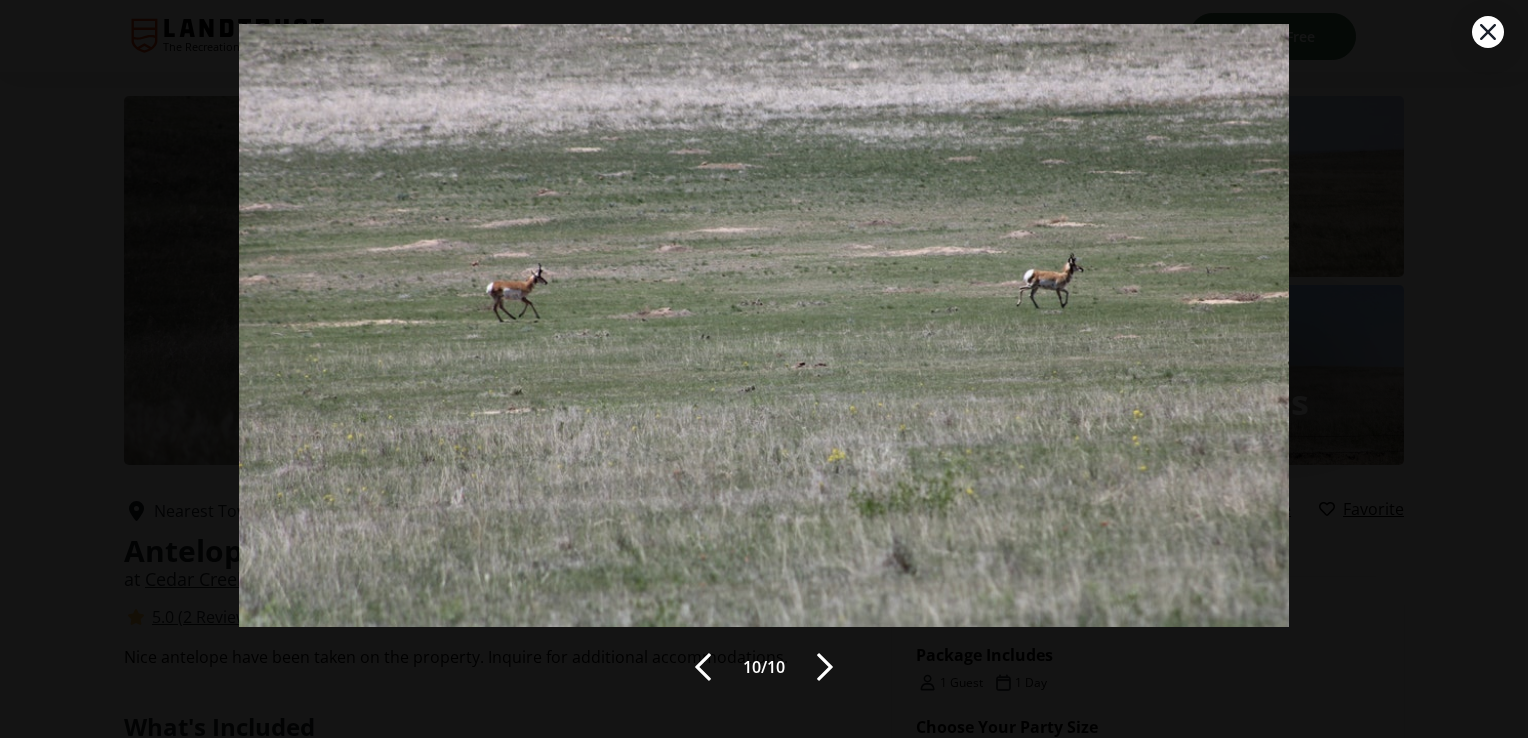 click at bounding box center (825, 667) 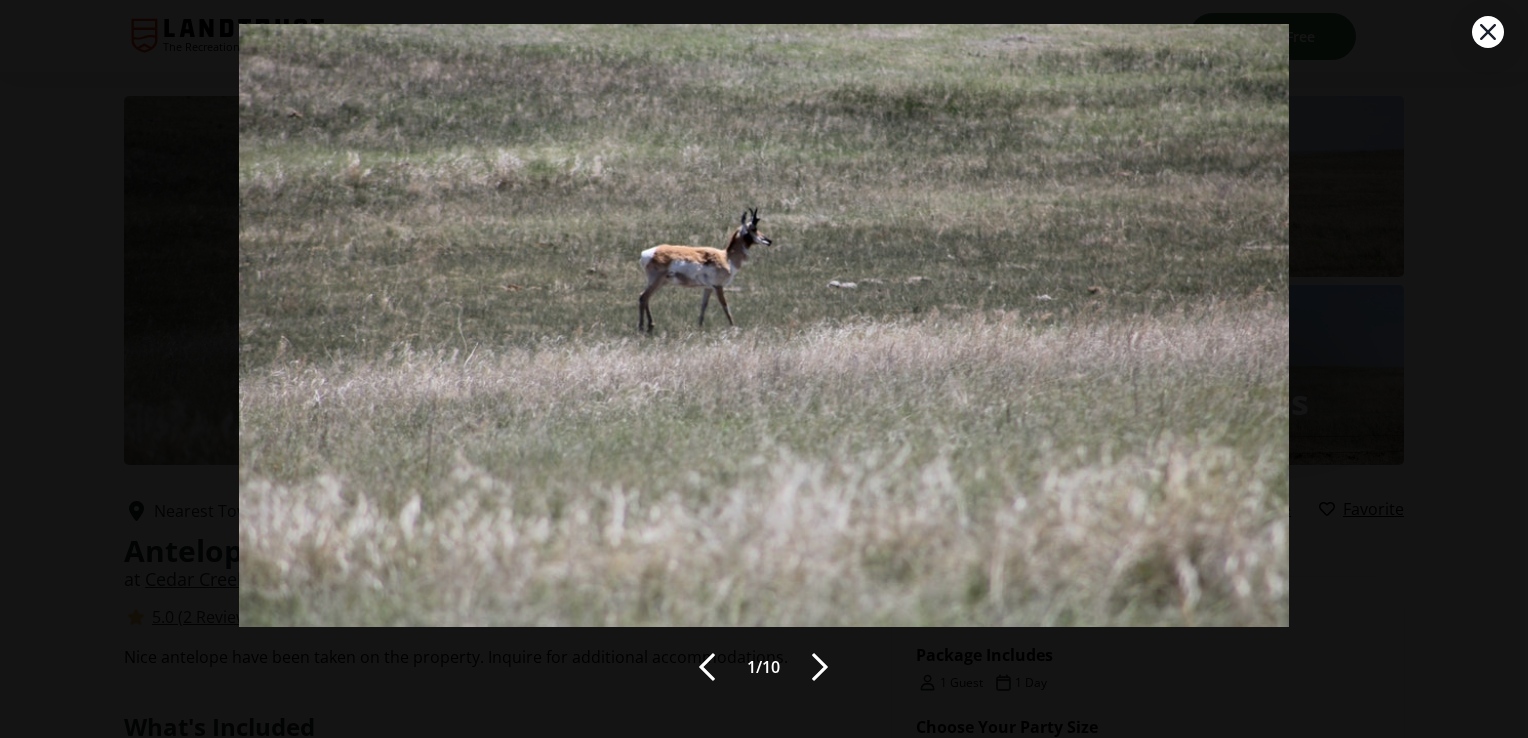 click 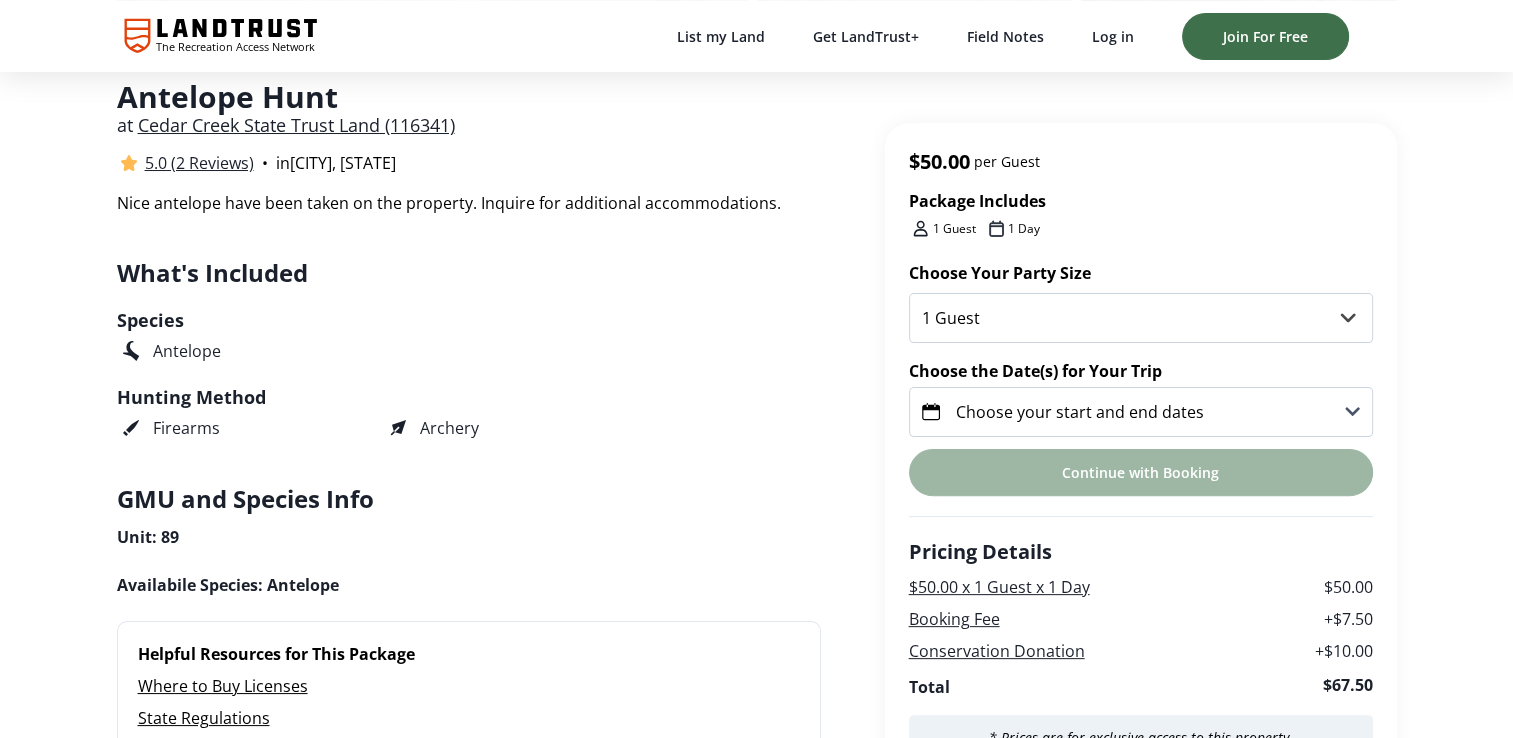 scroll, scrollTop: 500, scrollLeft: 0, axis: vertical 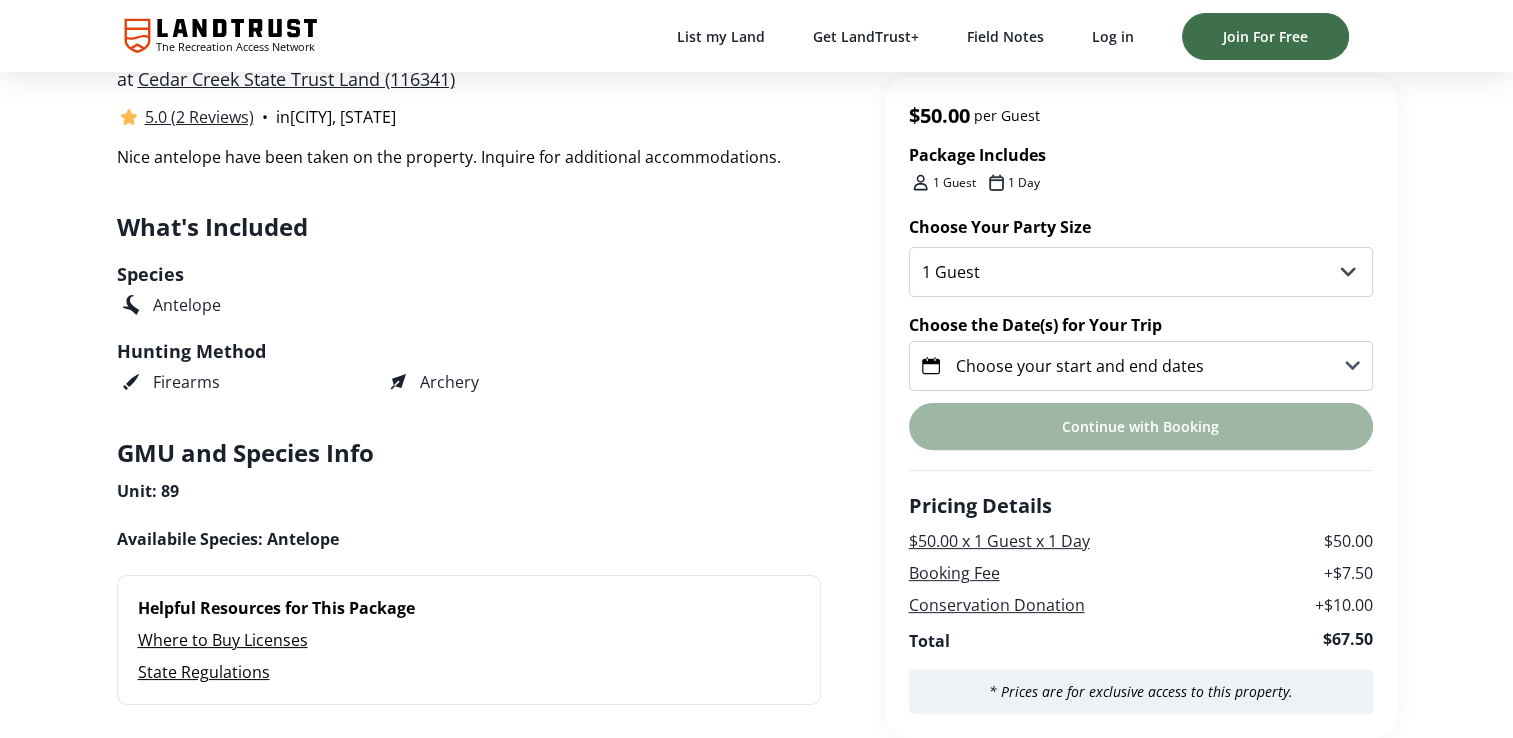 click on "Choose your start and end dates" at bounding box center [1141, 366] 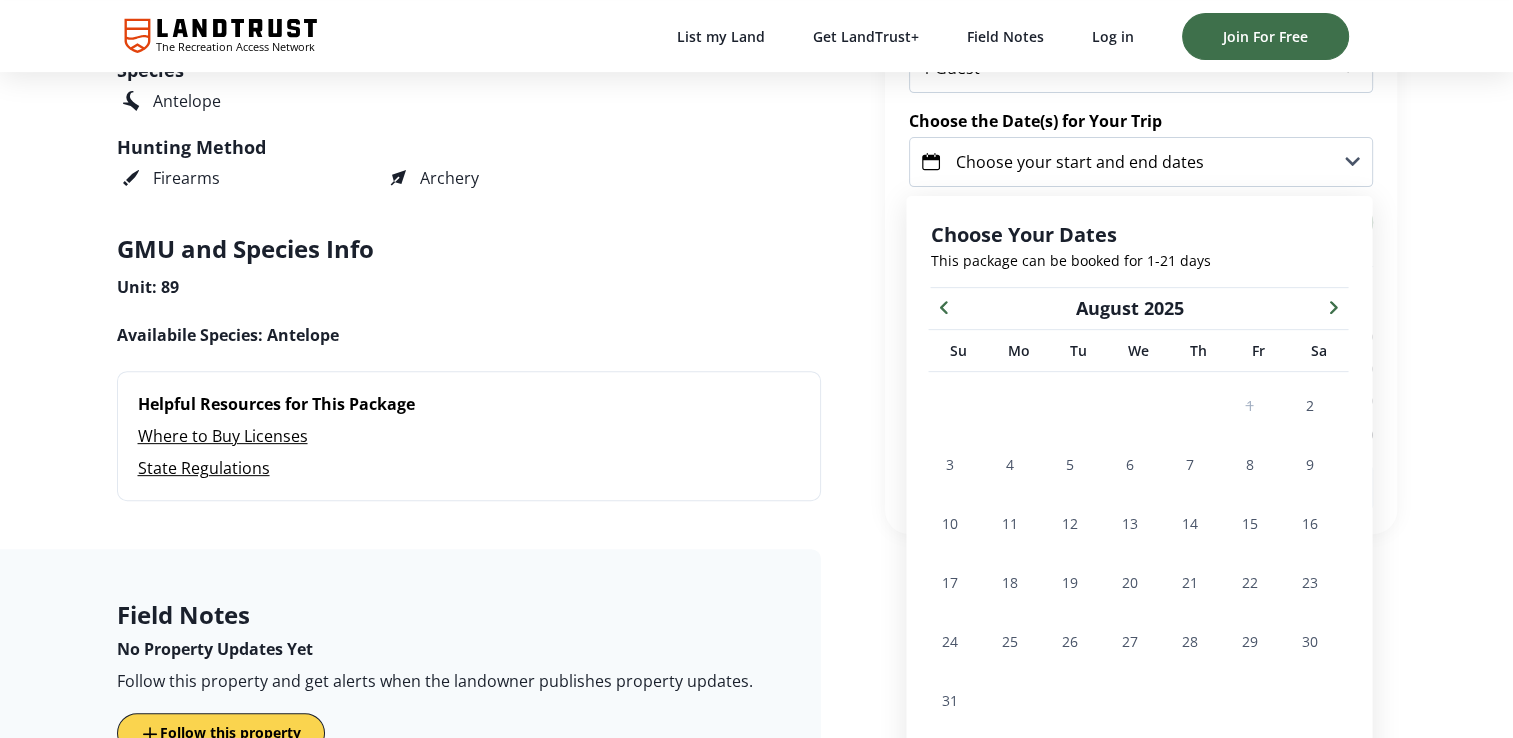 scroll, scrollTop: 780, scrollLeft: 0, axis: vertical 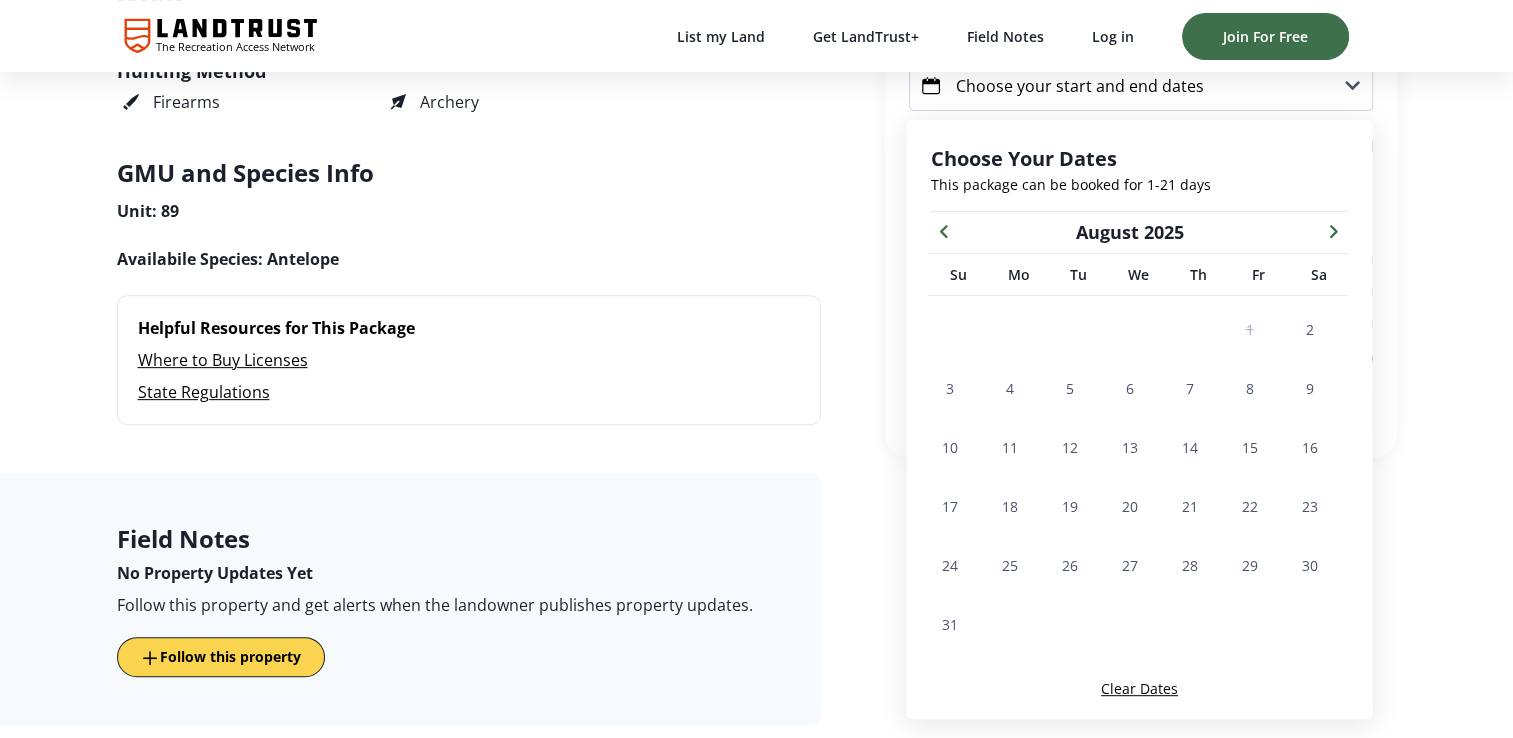 click 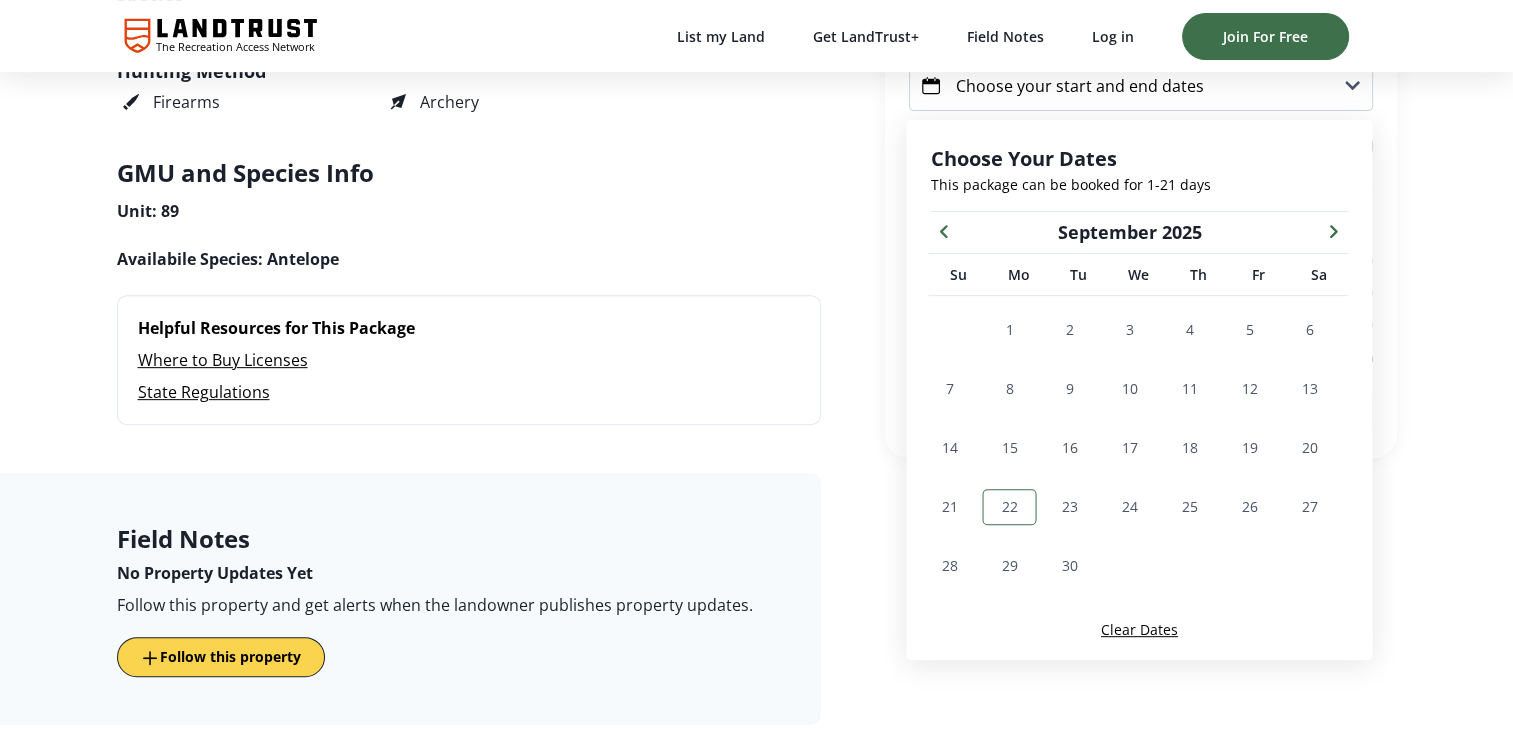 click on "22" at bounding box center (1009, 506) 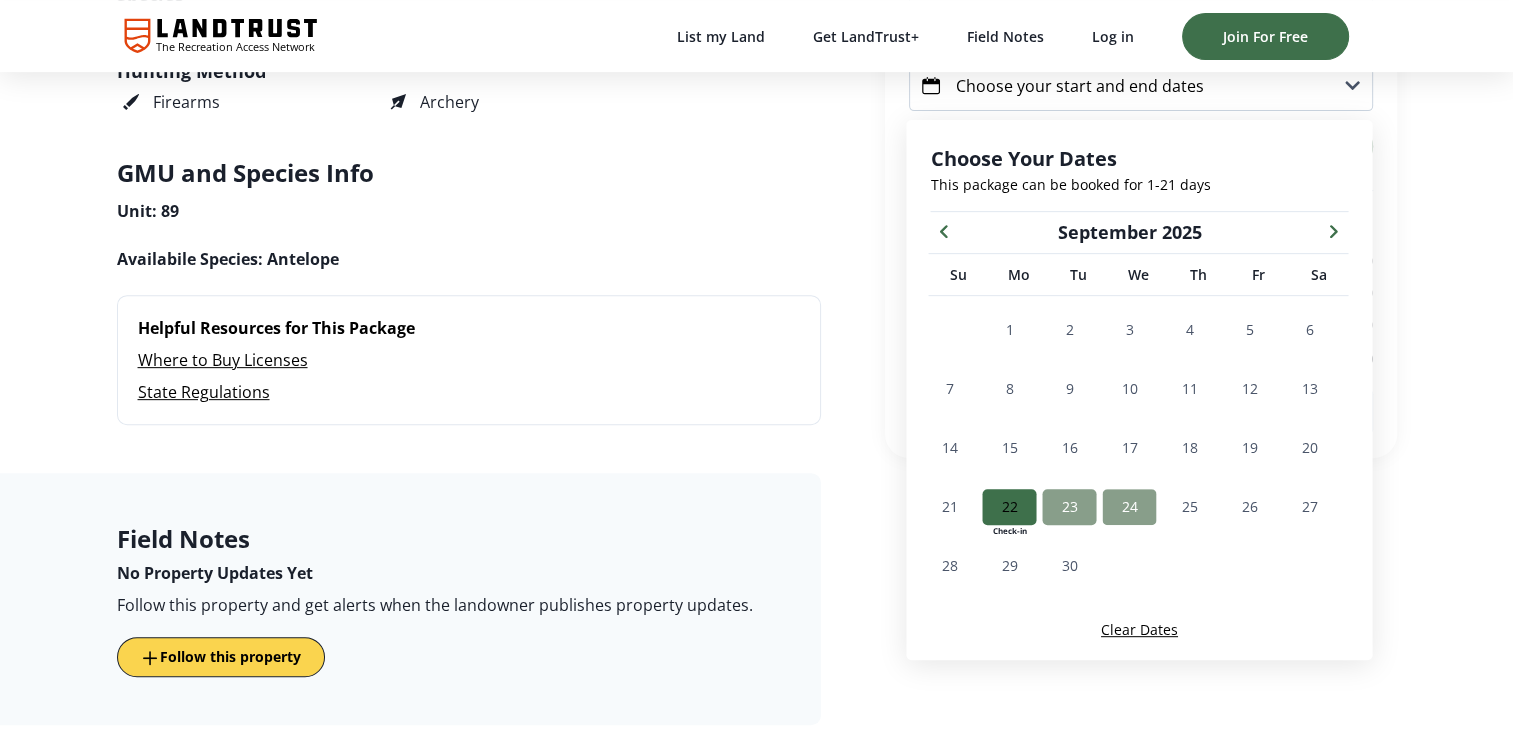 click on "24" at bounding box center (1129, 507) 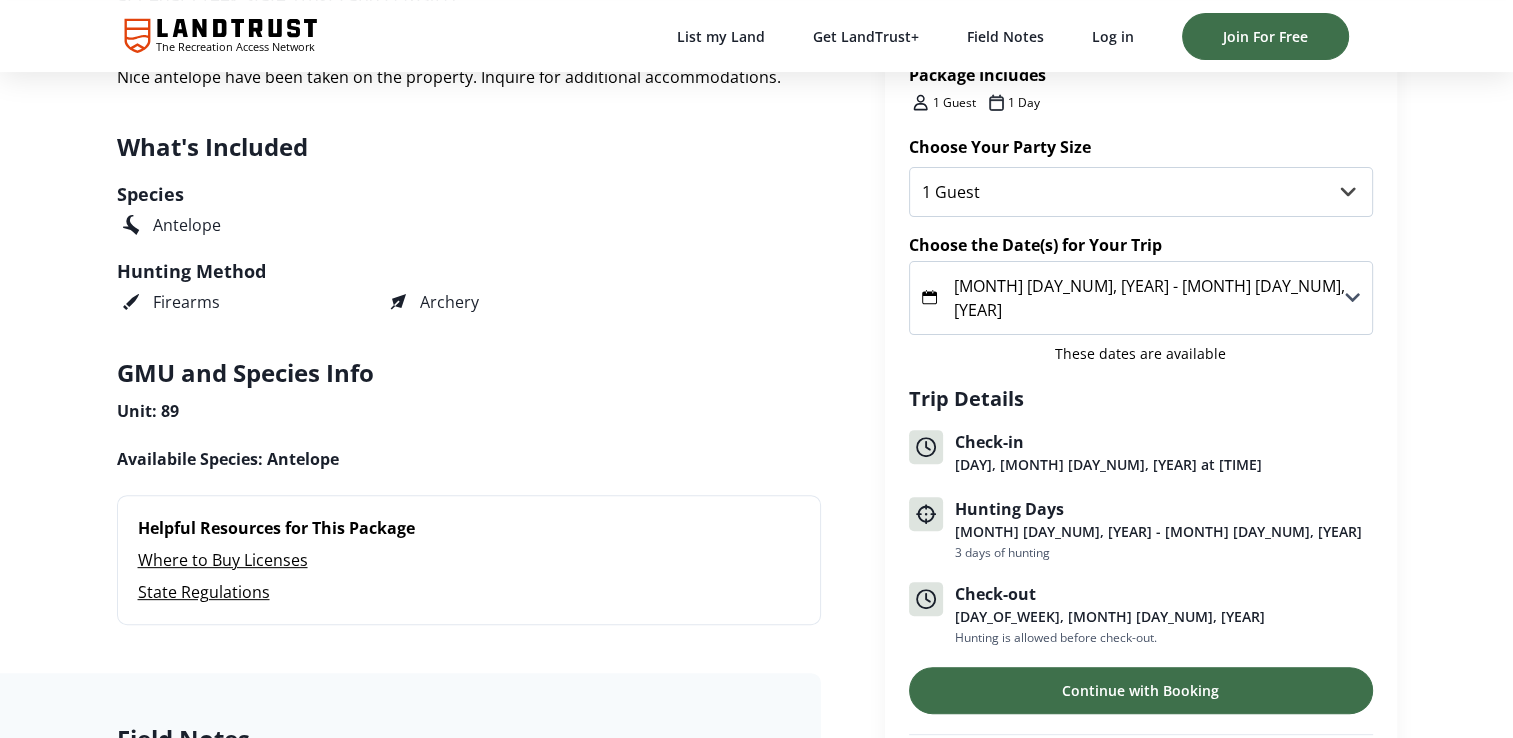 scroll, scrollTop: 480, scrollLeft: 0, axis: vertical 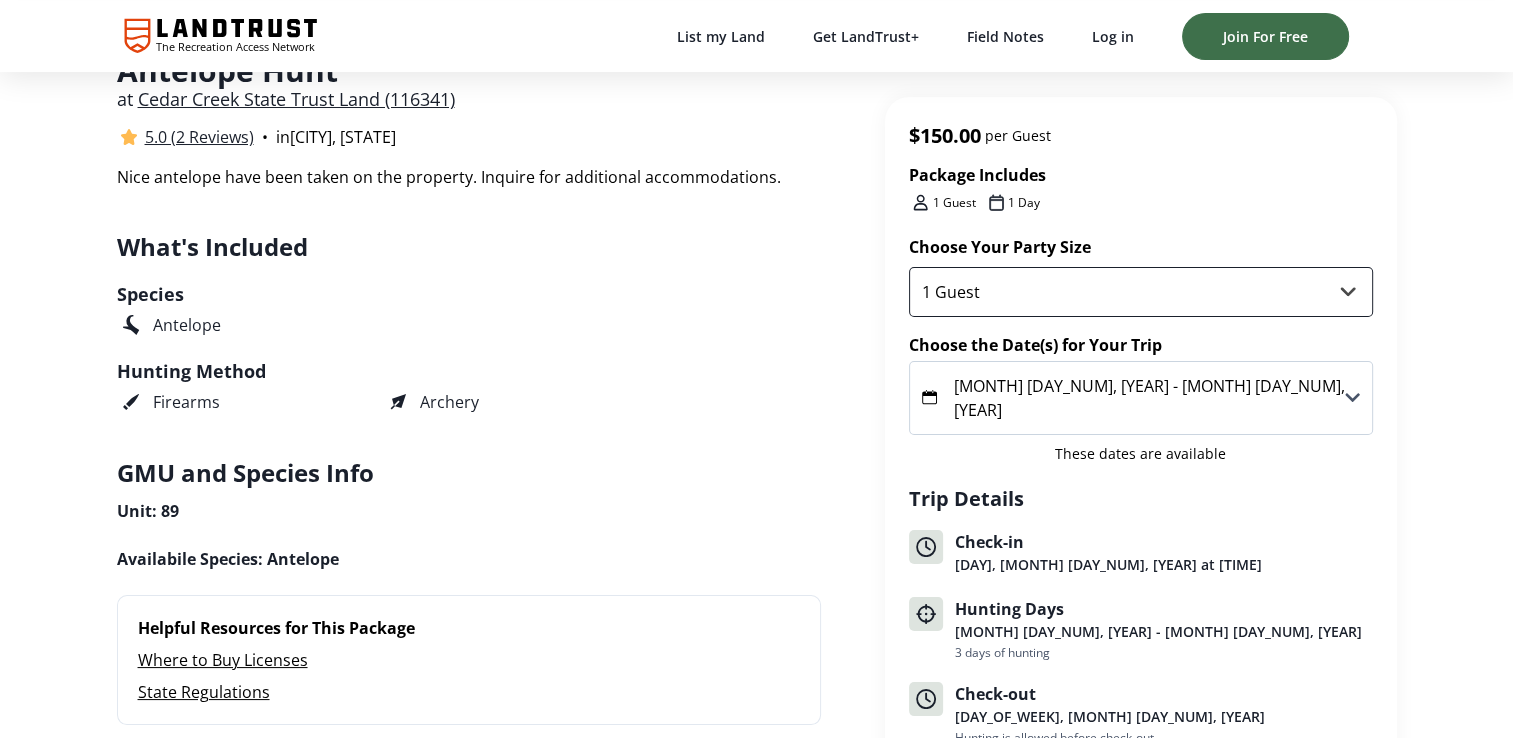 click on "1  Guest 2  Guests 3  Guests 4  Guests" at bounding box center (1141, 292) 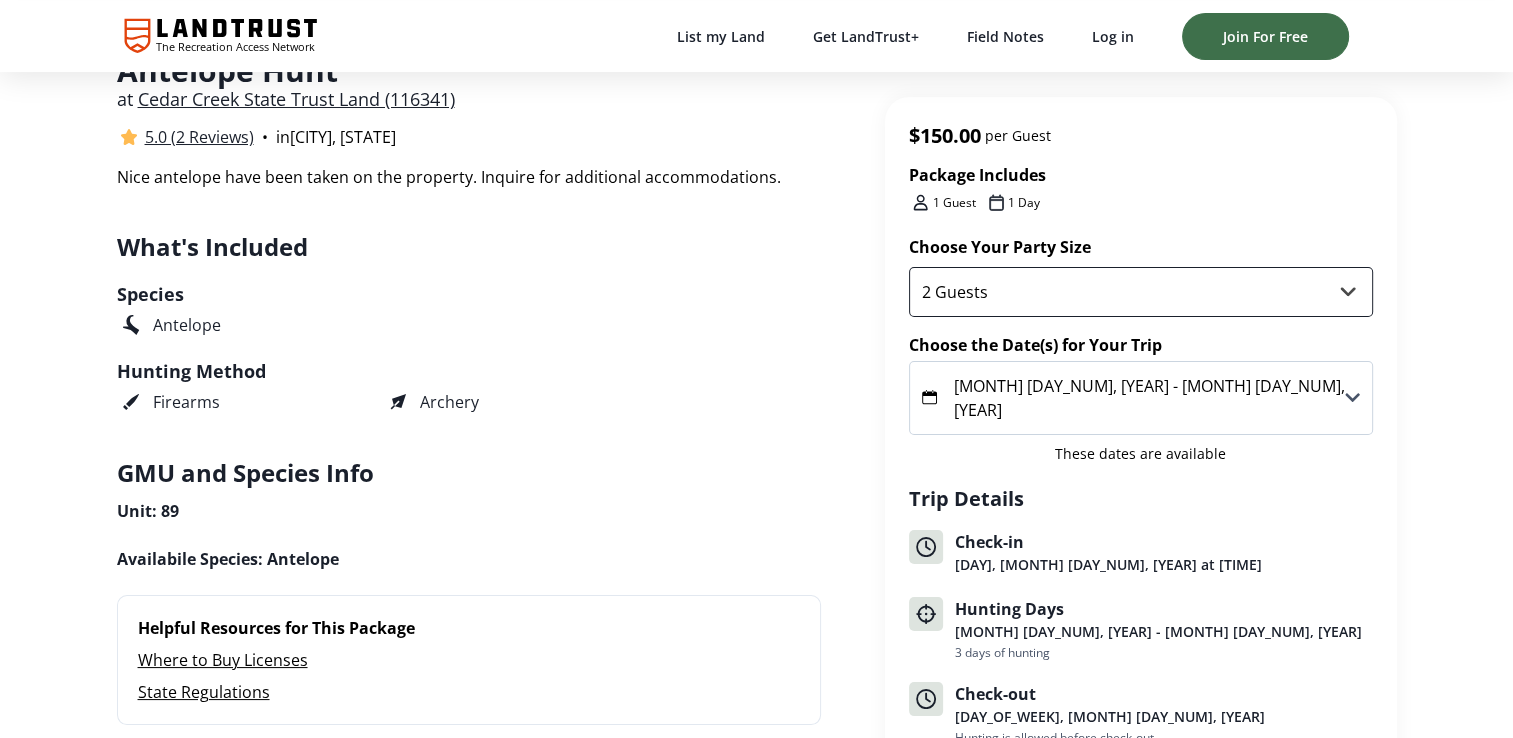 click on "1  Guest 2  Guests 3  Guests 4  Guests" at bounding box center [1141, 292] 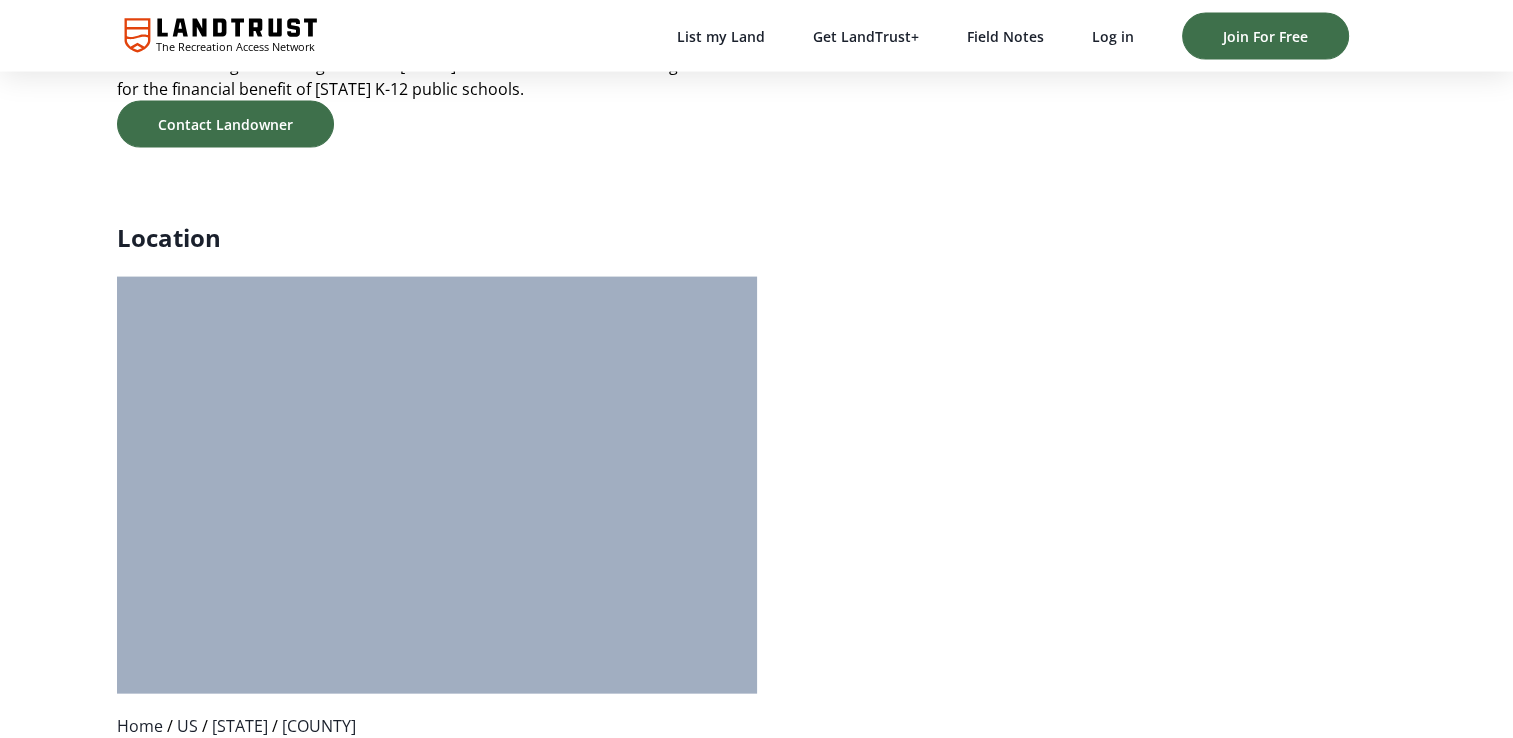 scroll, scrollTop: 4080, scrollLeft: 0, axis: vertical 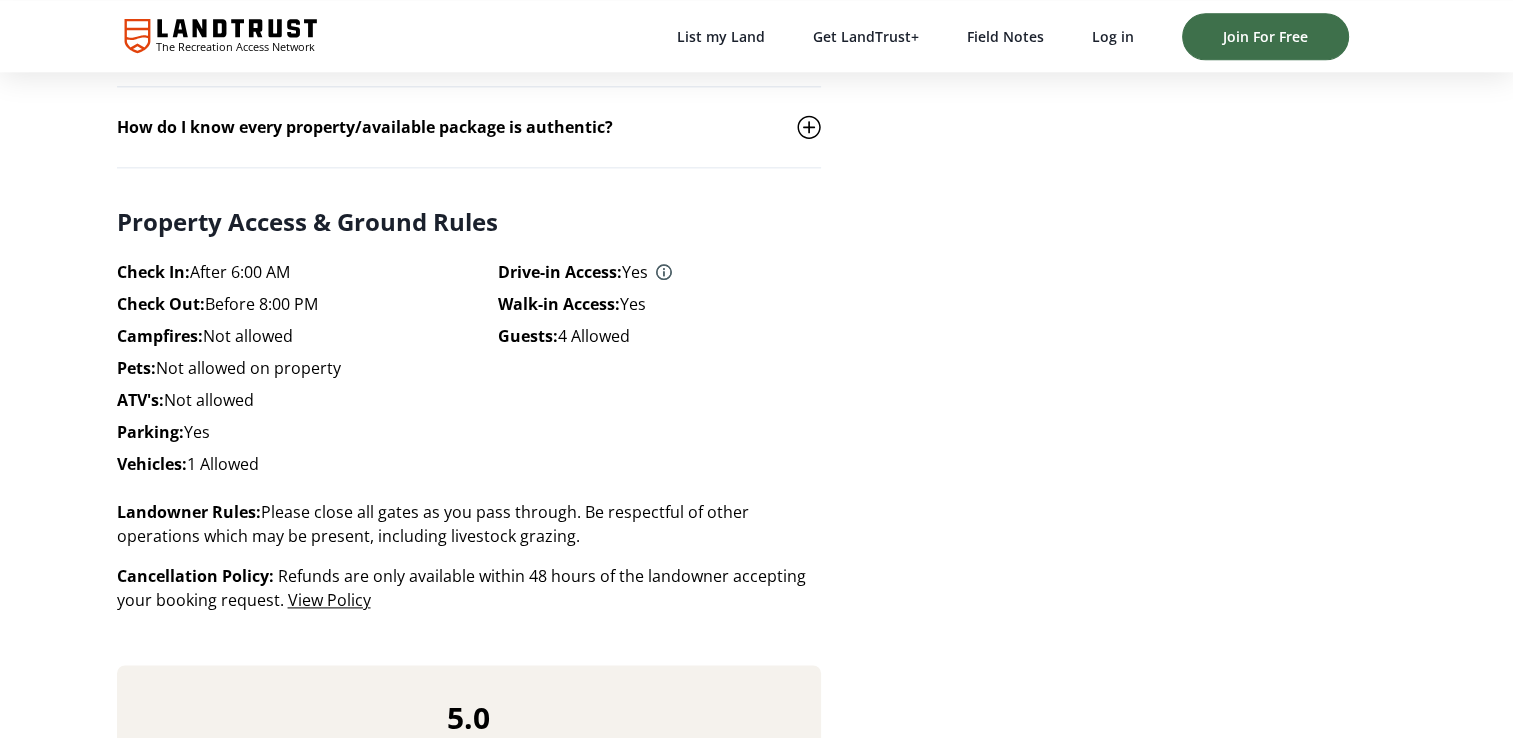 click 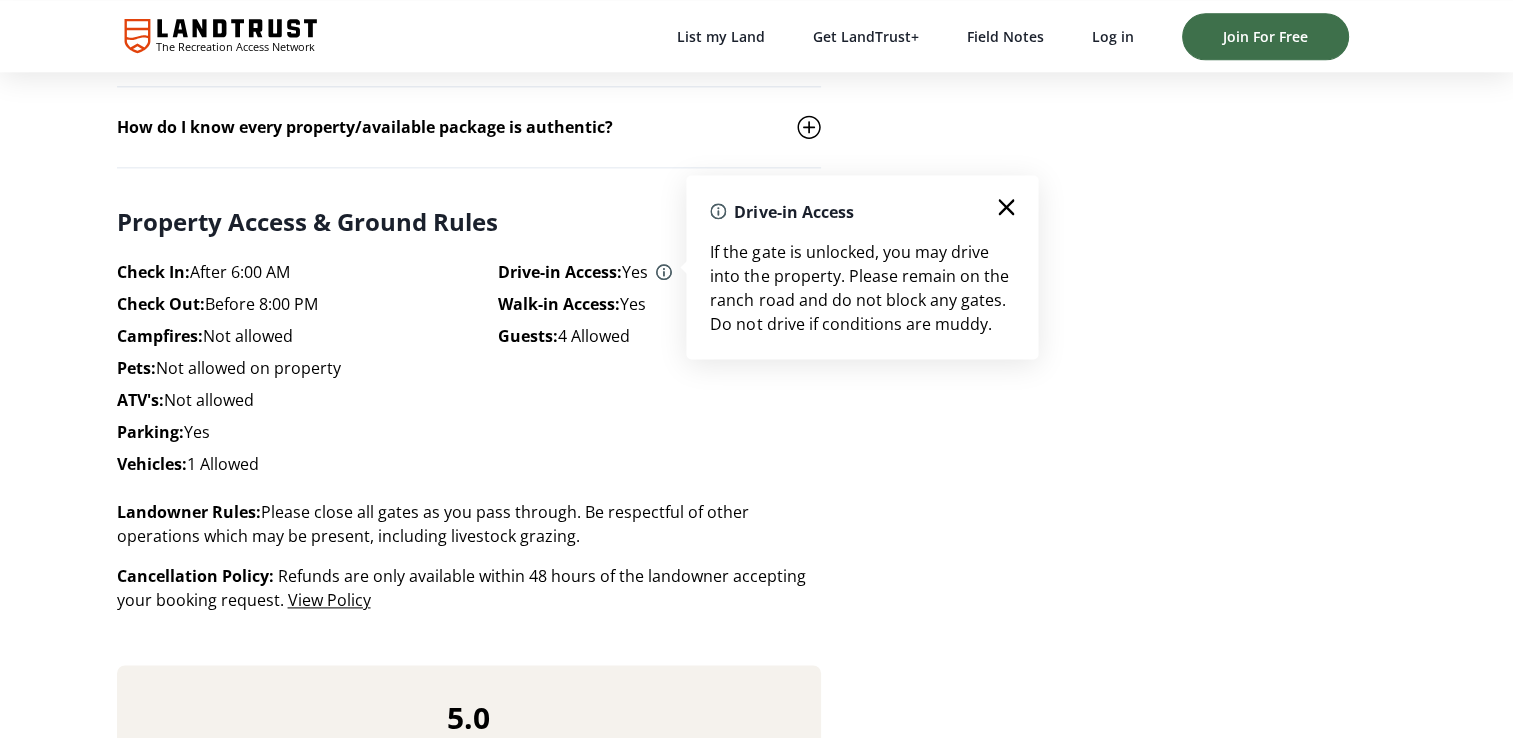 click on "Drive-in Access If the gate is unlocked, you may drive into the property. Please remain on the ranch road and do not block any gates. Do not drive if conditions are muddy." at bounding box center (862, 267) 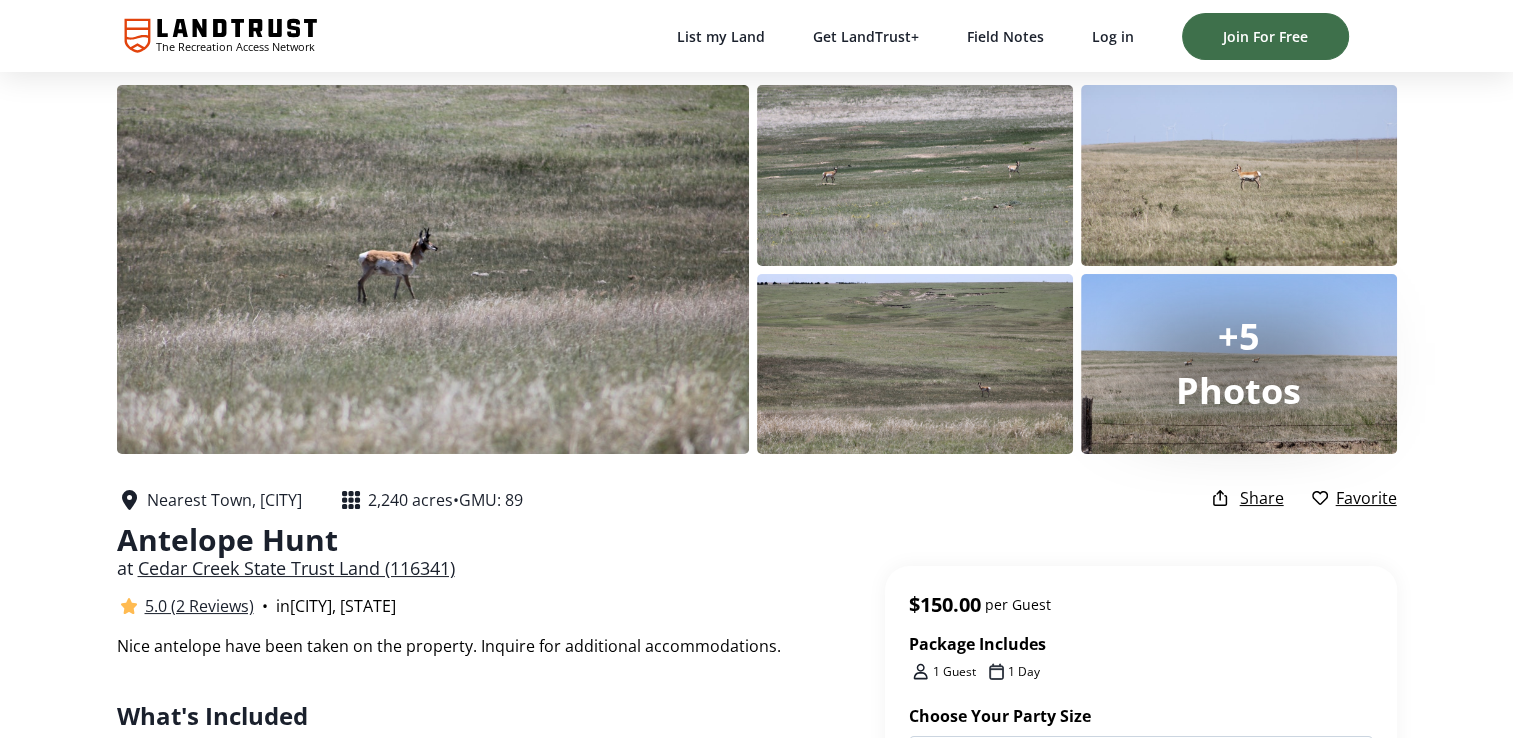 scroll, scrollTop: 0, scrollLeft: 0, axis: both 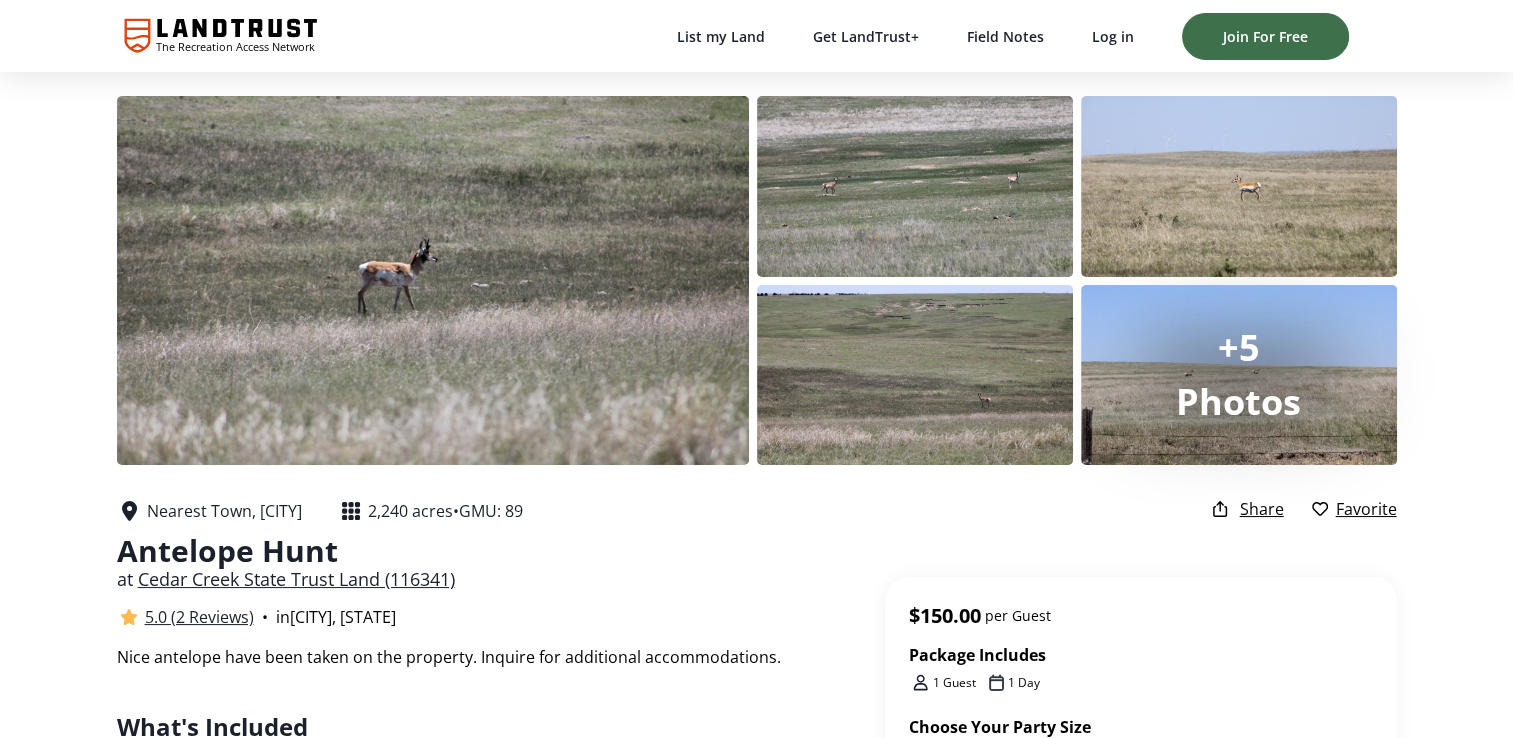 click on "Cedar Creek State Trust Land (116341)" at bounding box center (296, 579) 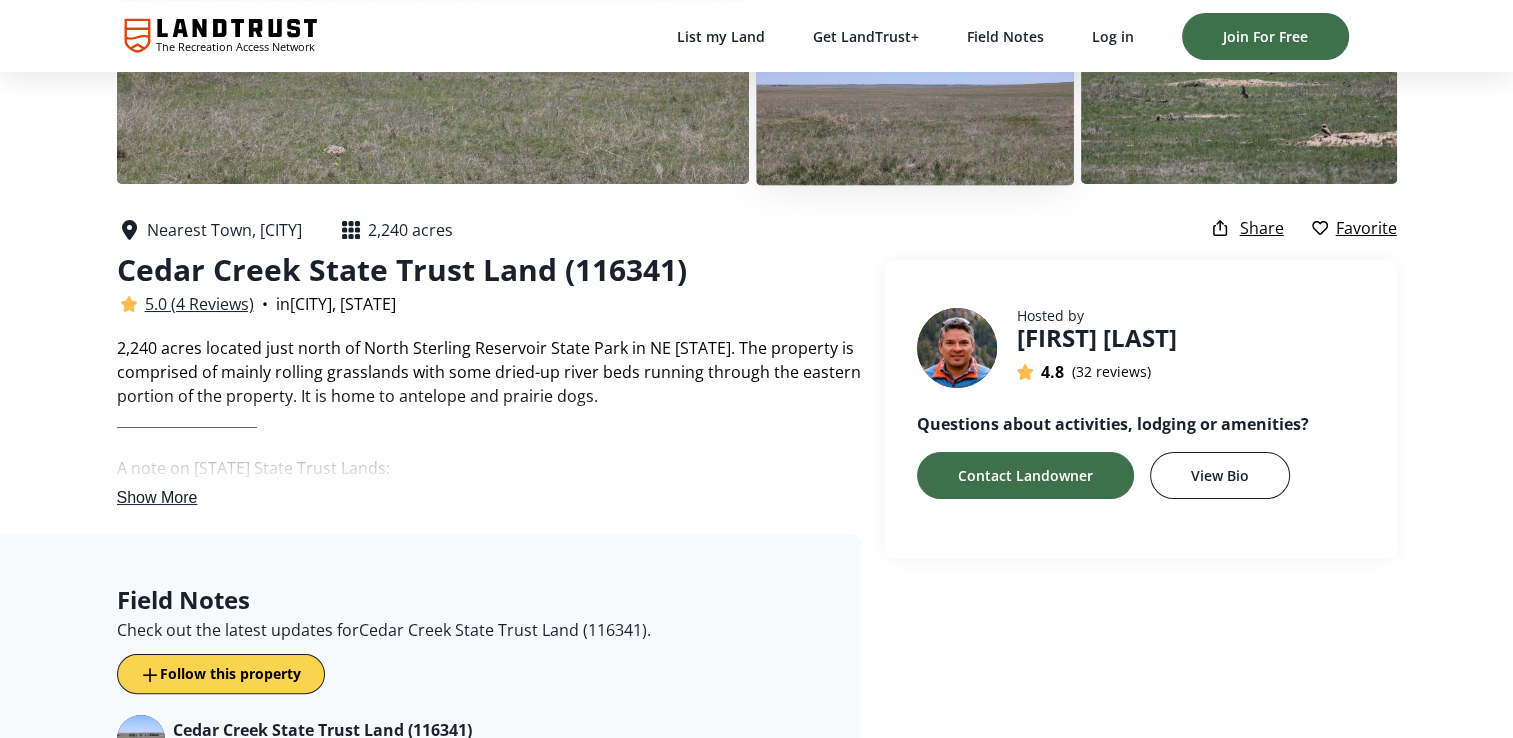scroll, scrollTop: 300, scrollLeft: 0, axis: vertical 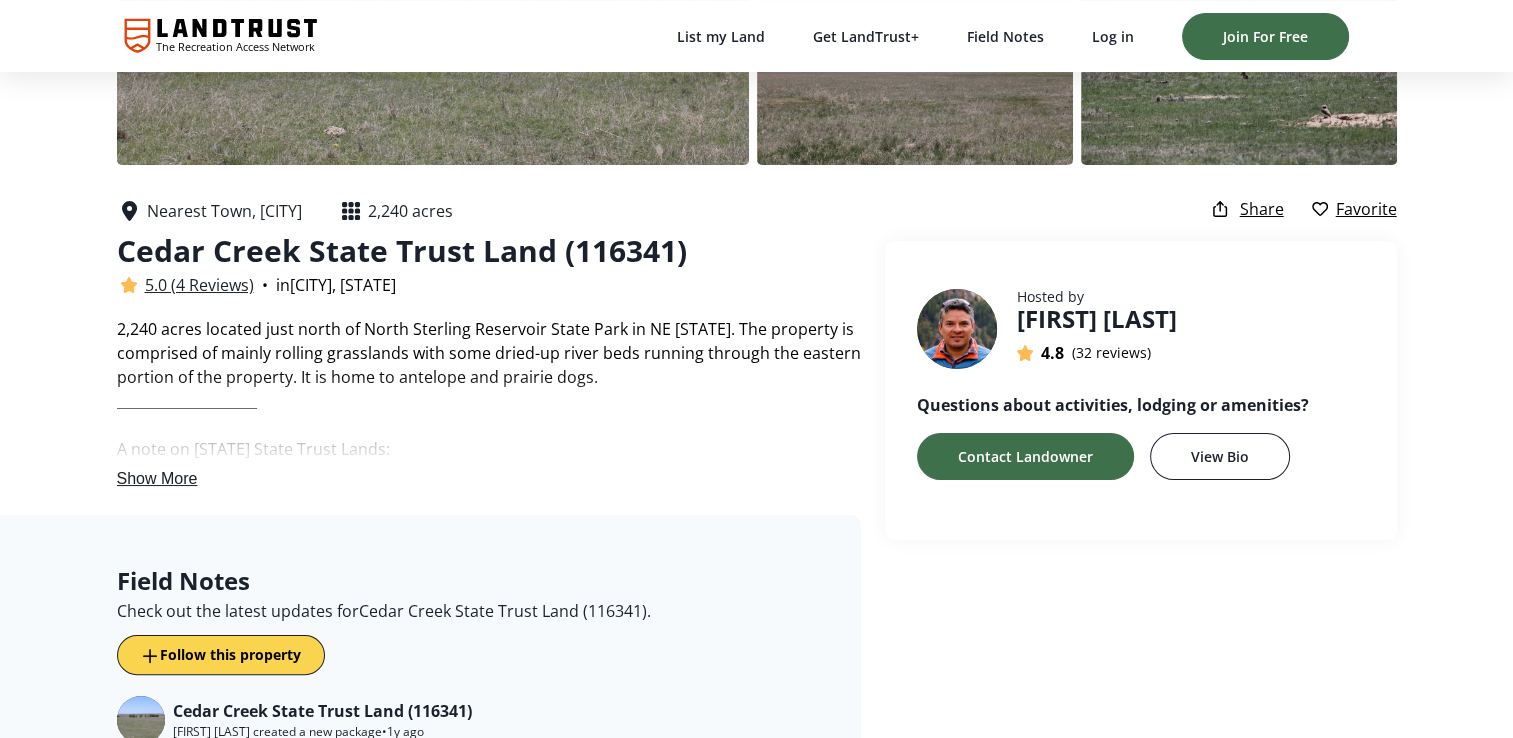 click on "Show More" at bounding box center (157, 478) 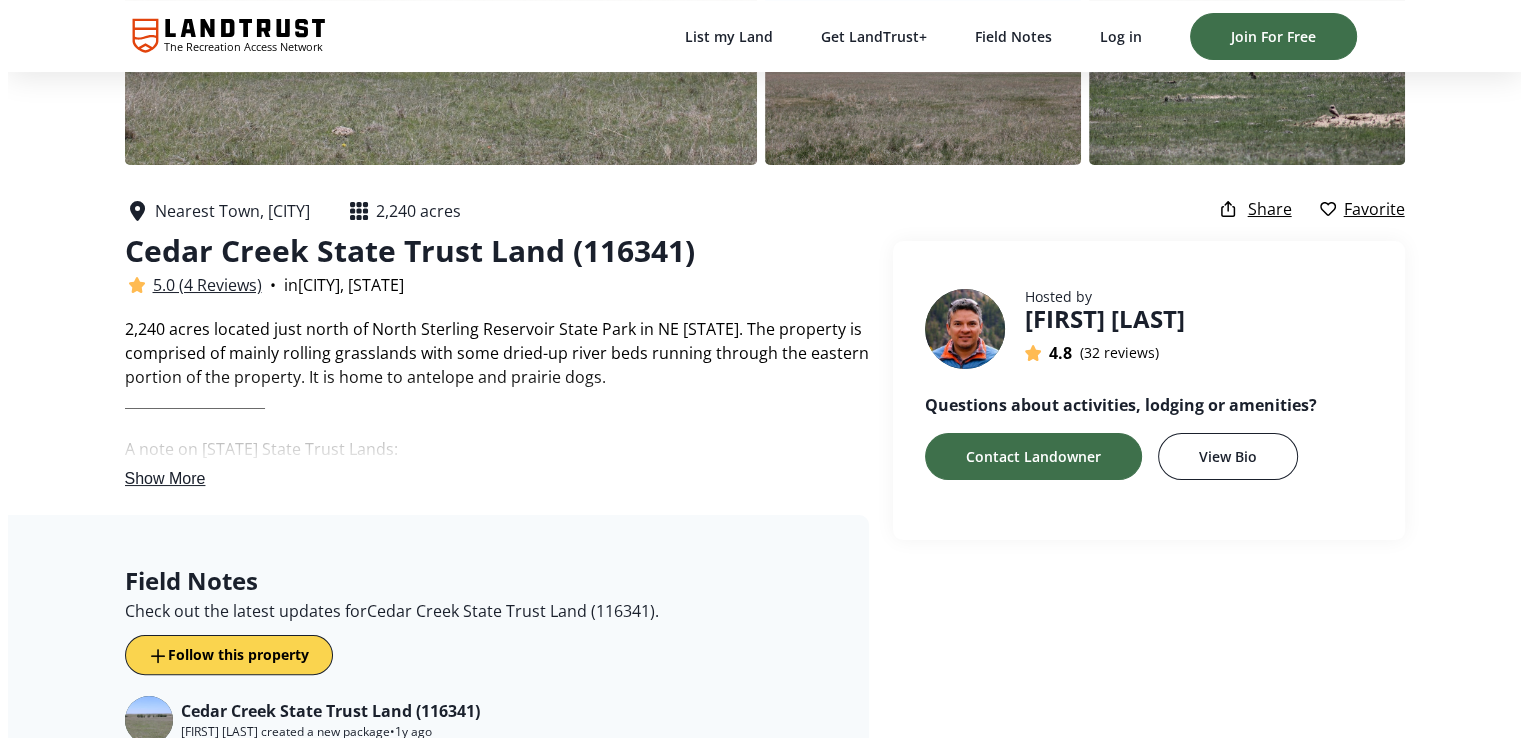 scroll, scrollTop: 0, scrollLeft: 0, axis: both 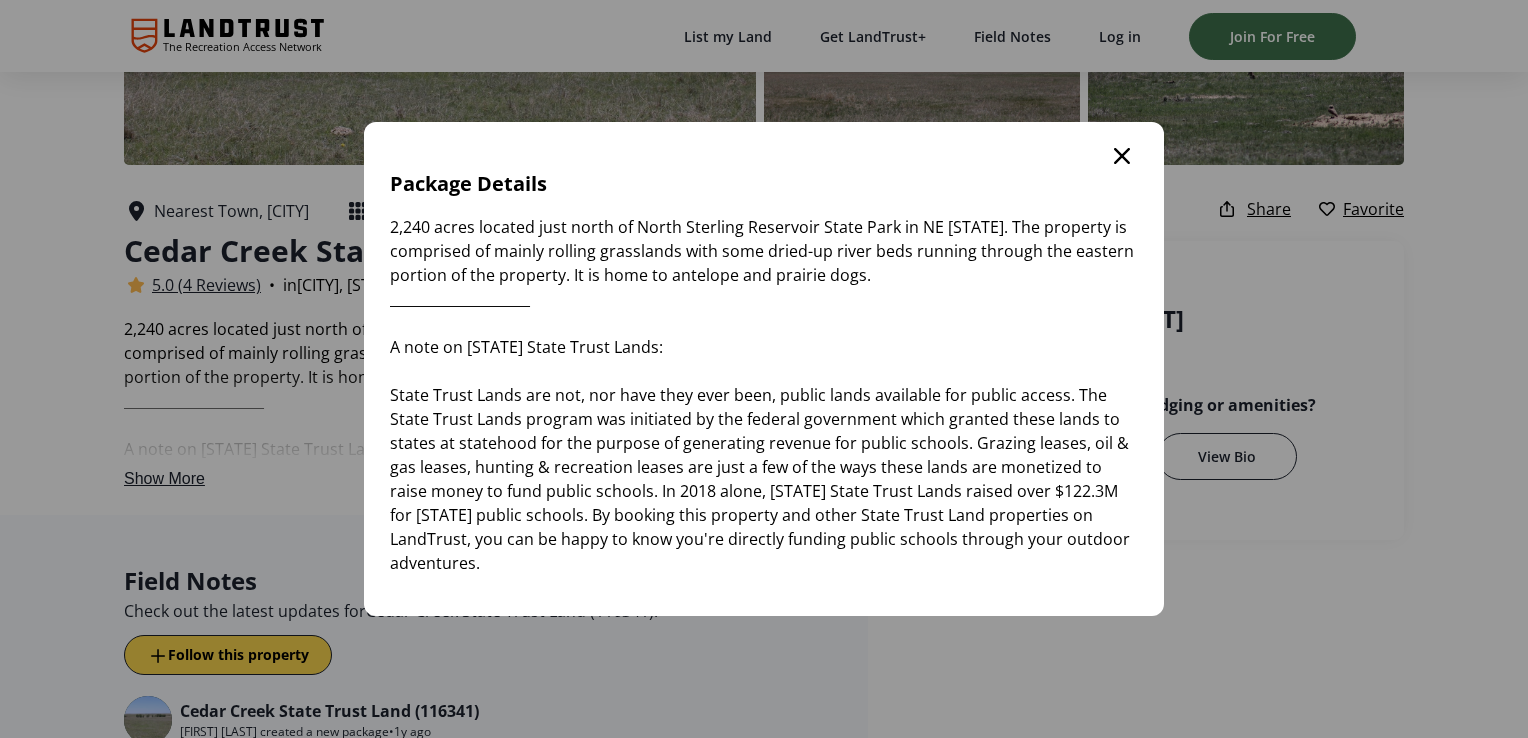 click 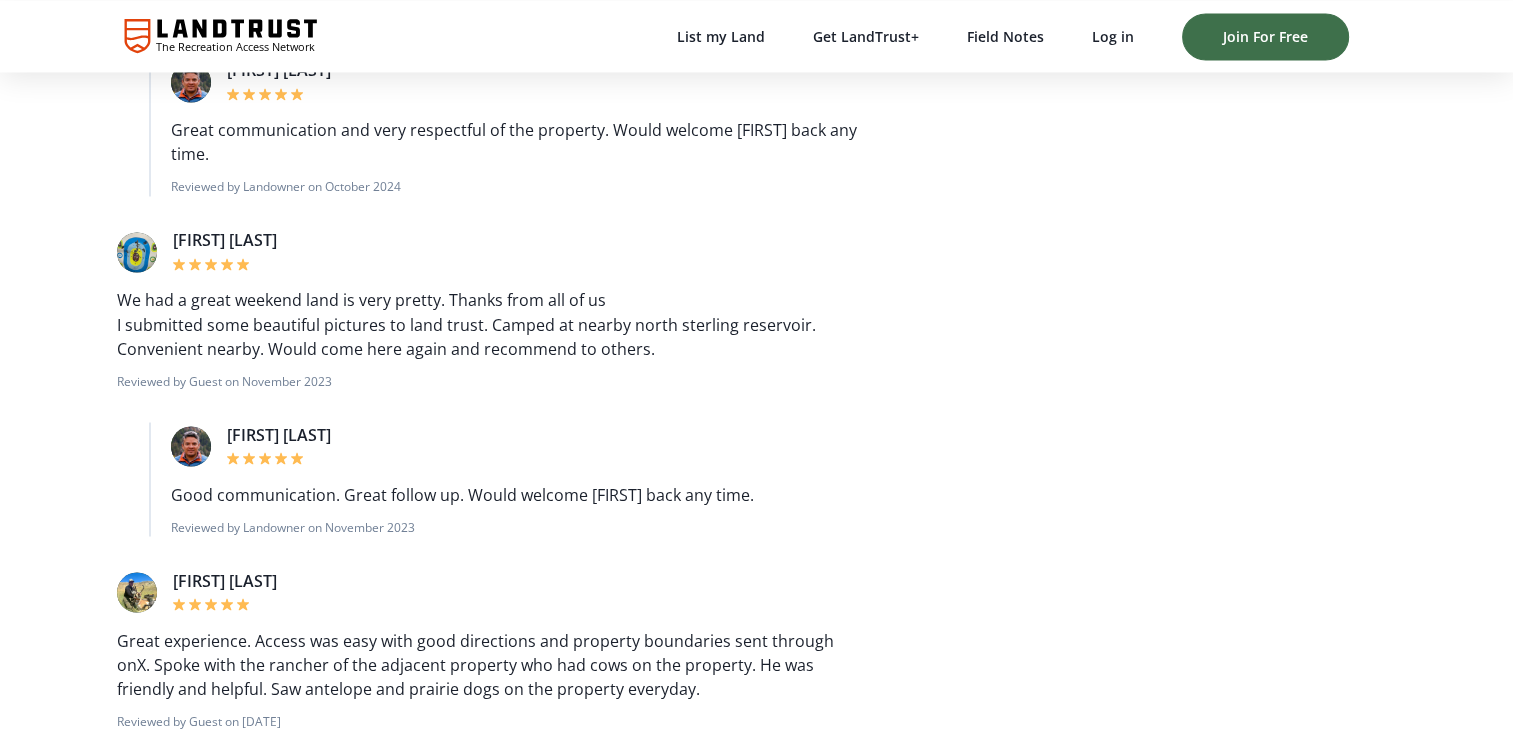 scroll, scrollTop: 3450, scrollLeft: 0, axis: vertical 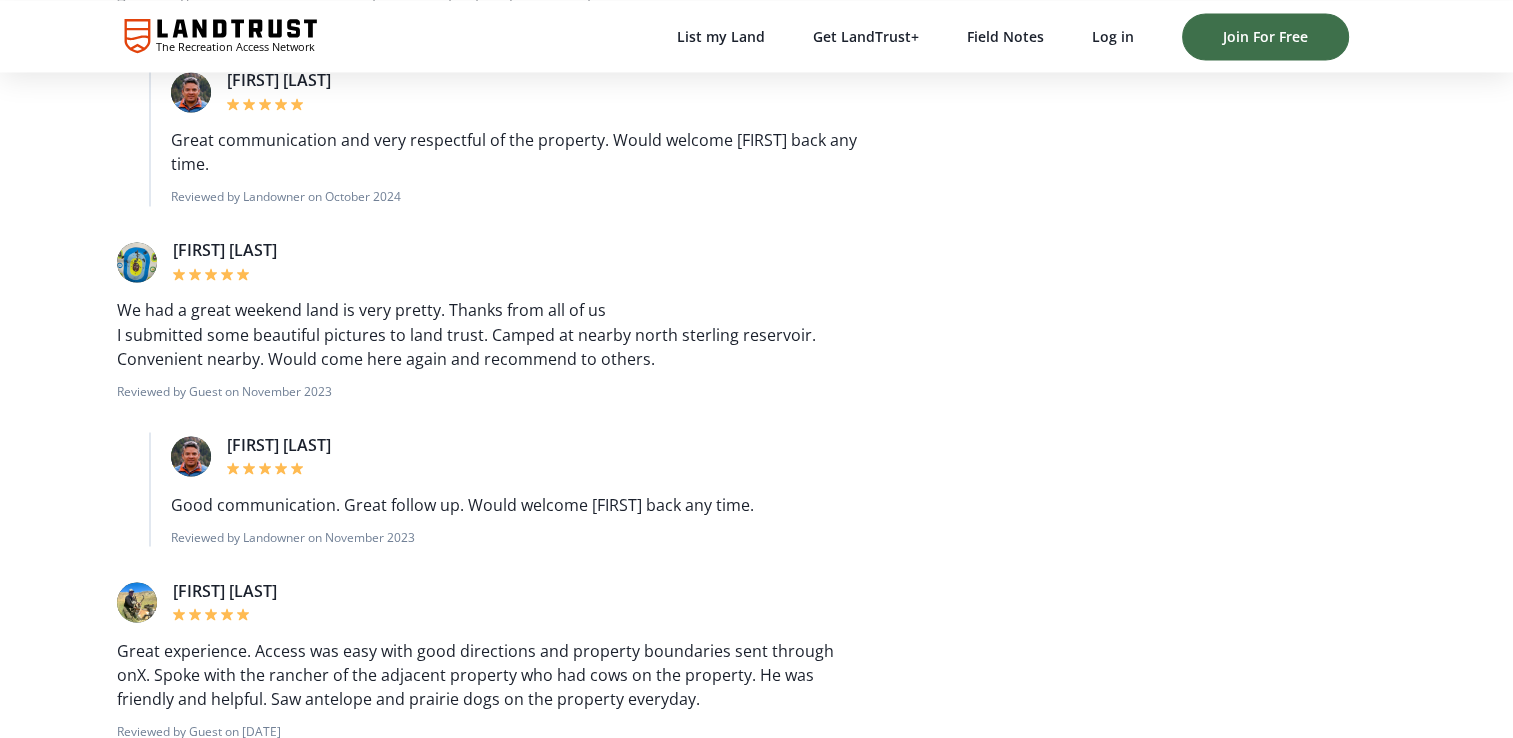 type 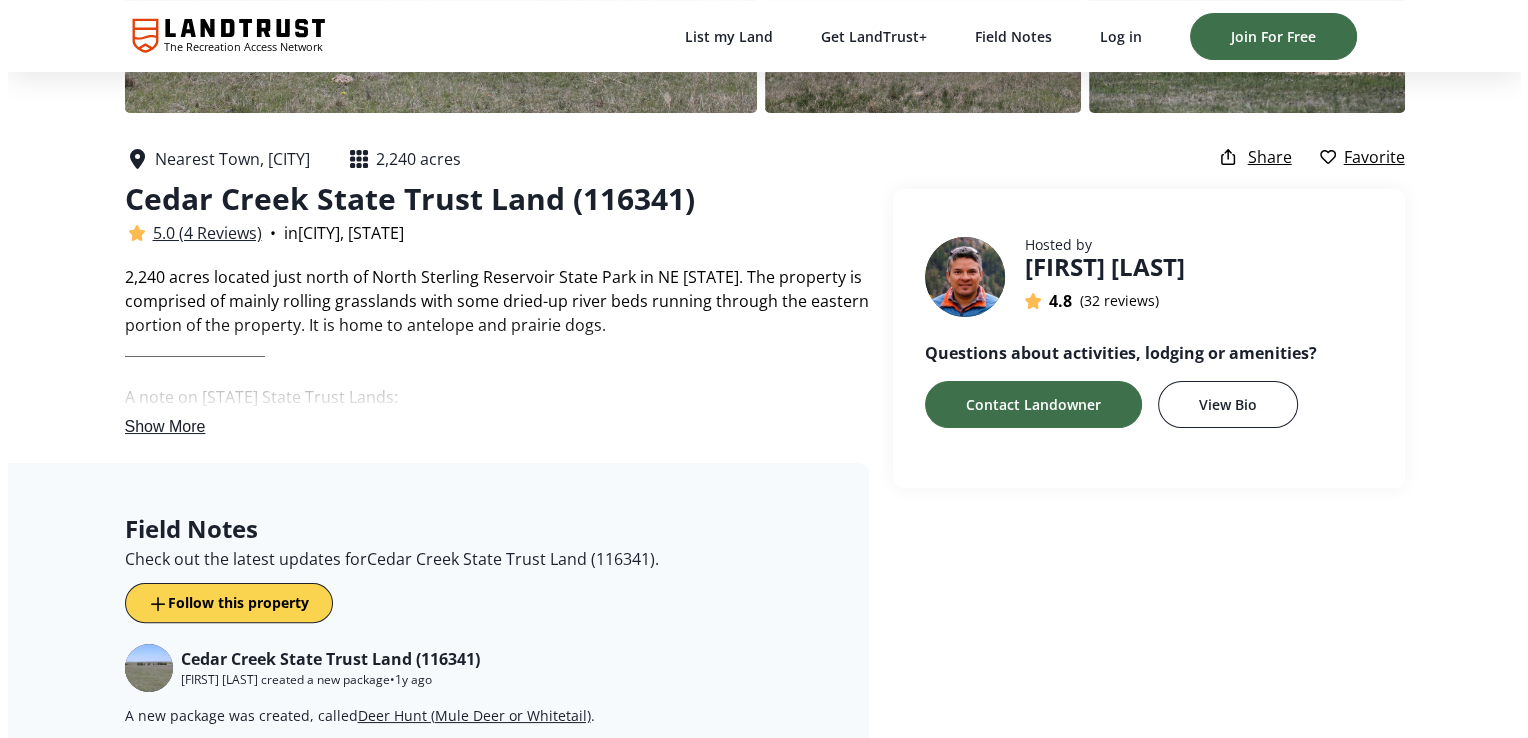 scroll, scrollTop: 0, scrollLeft: 0, axis: both 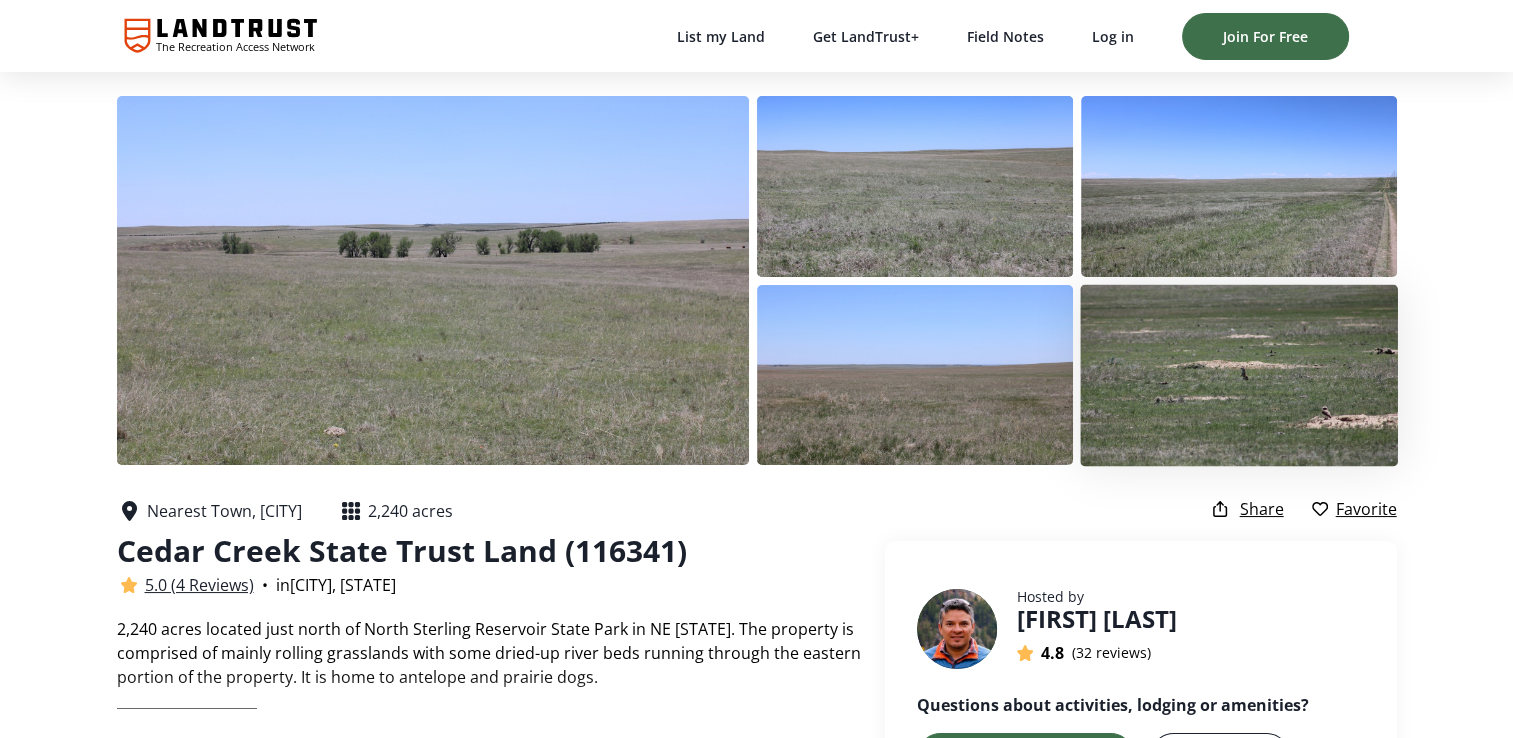 click at bounding box center (1239, 374) 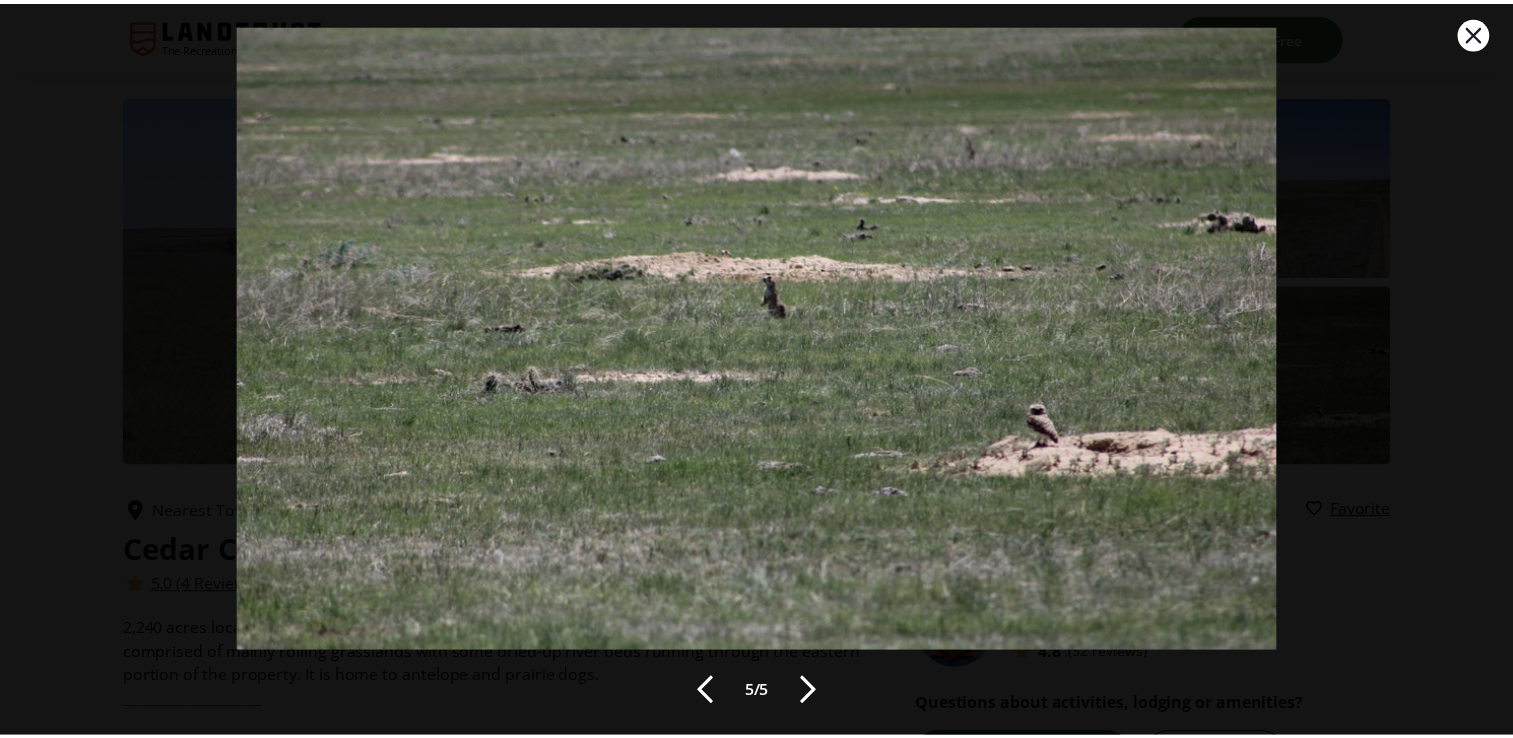 scroll, scrollTop: 0, scrollLeft: 0, axis: both 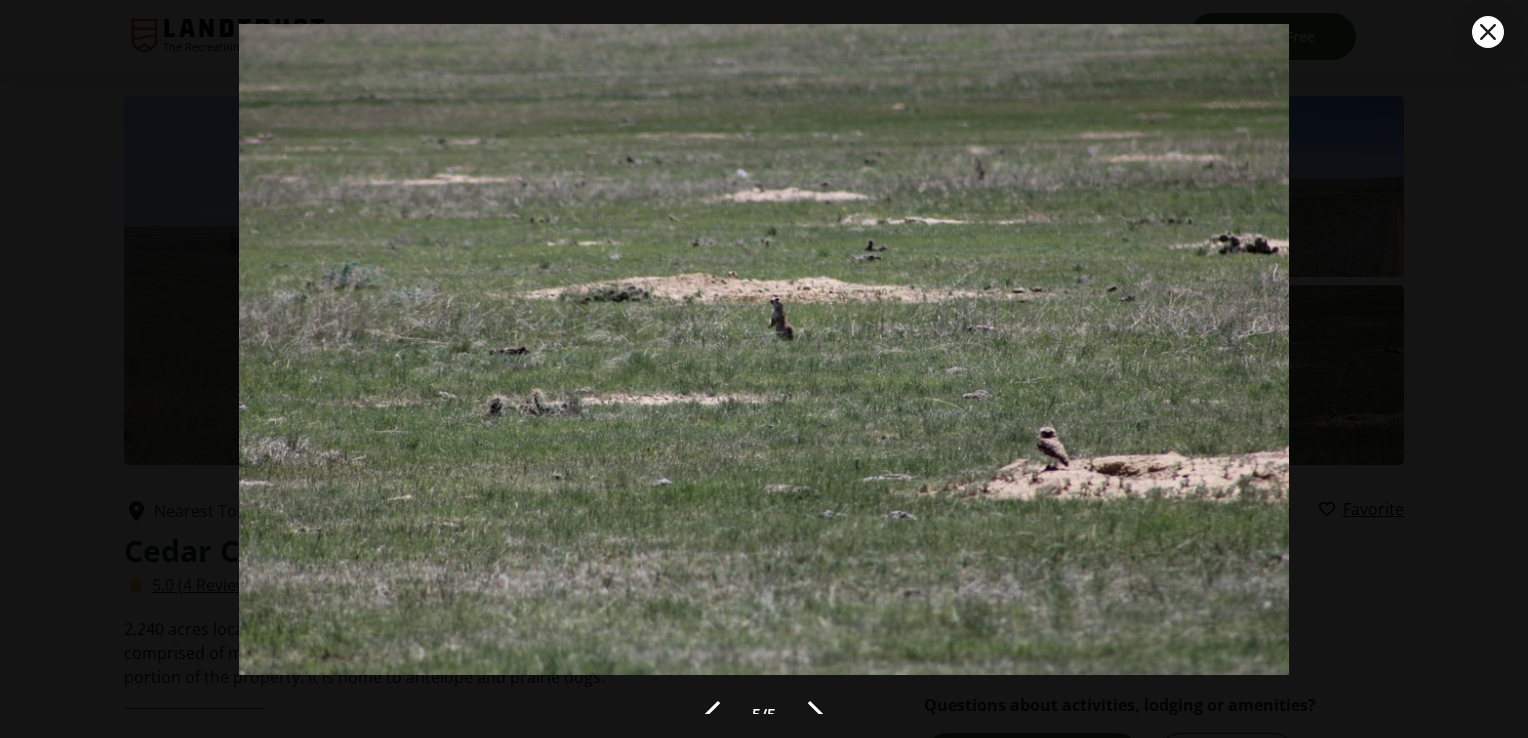 click at bounding box center (763, 325) 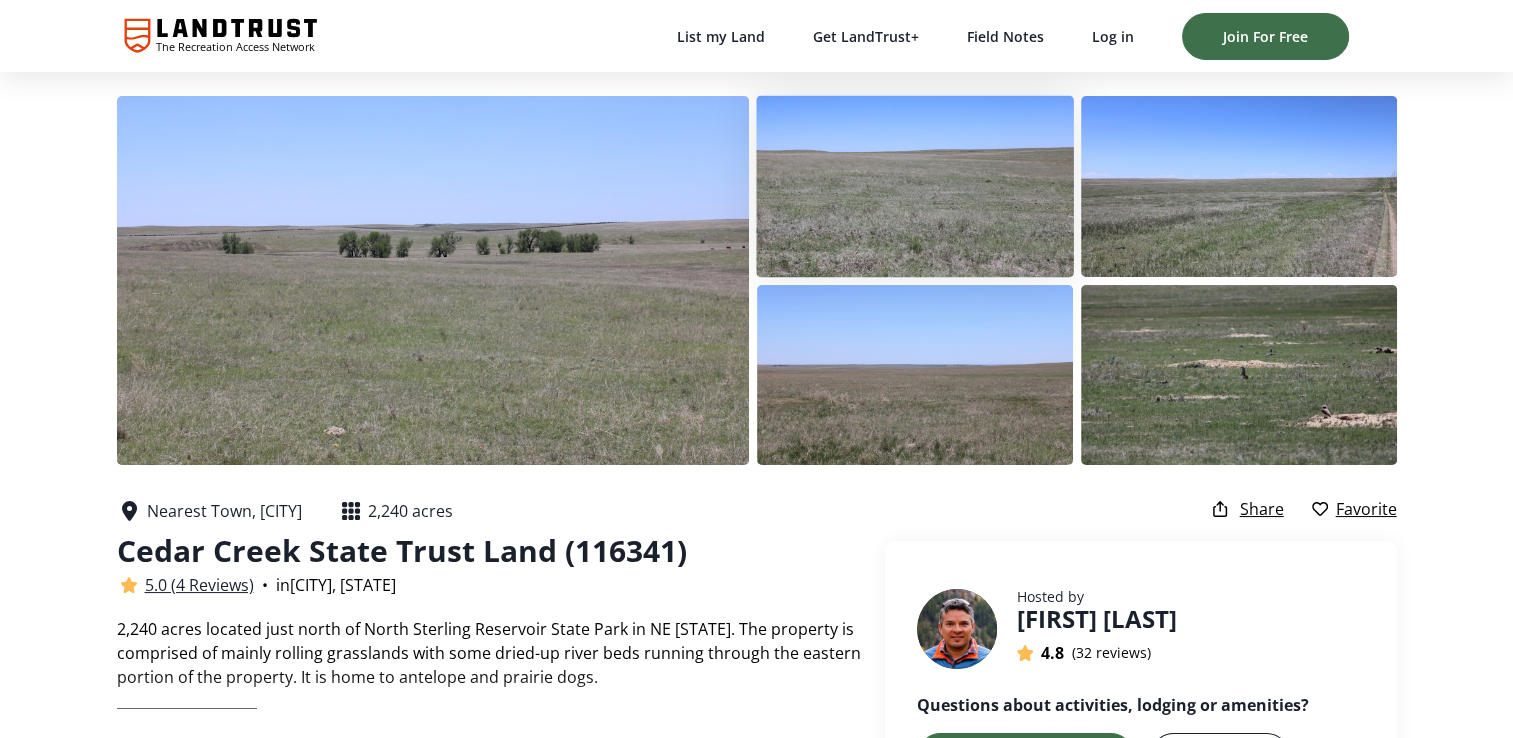 click at bounding box center (915, 186) 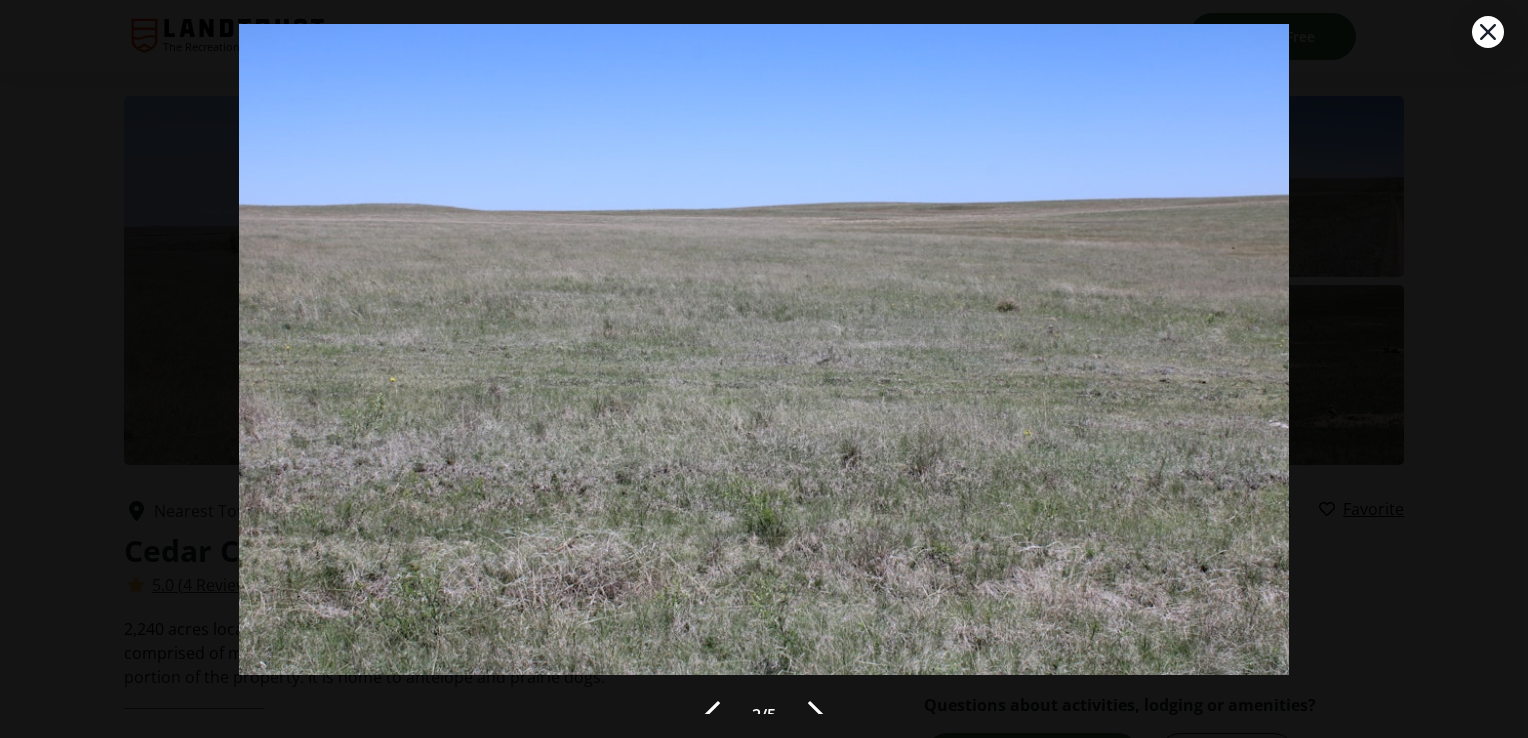 click at bounding box center [1488, 32] 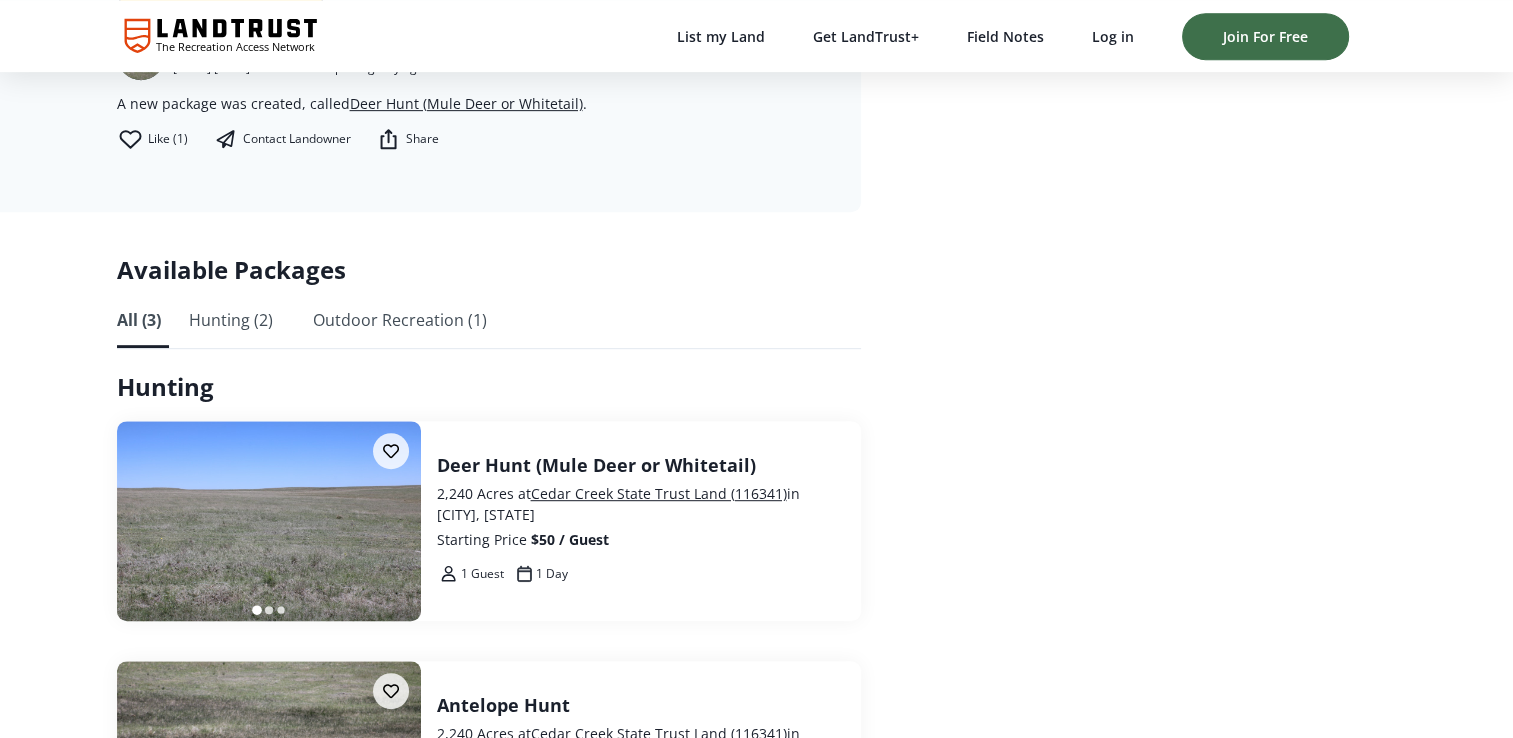 scroll, scrollTop: 1000, scrollLeft: 0, axis: vertical 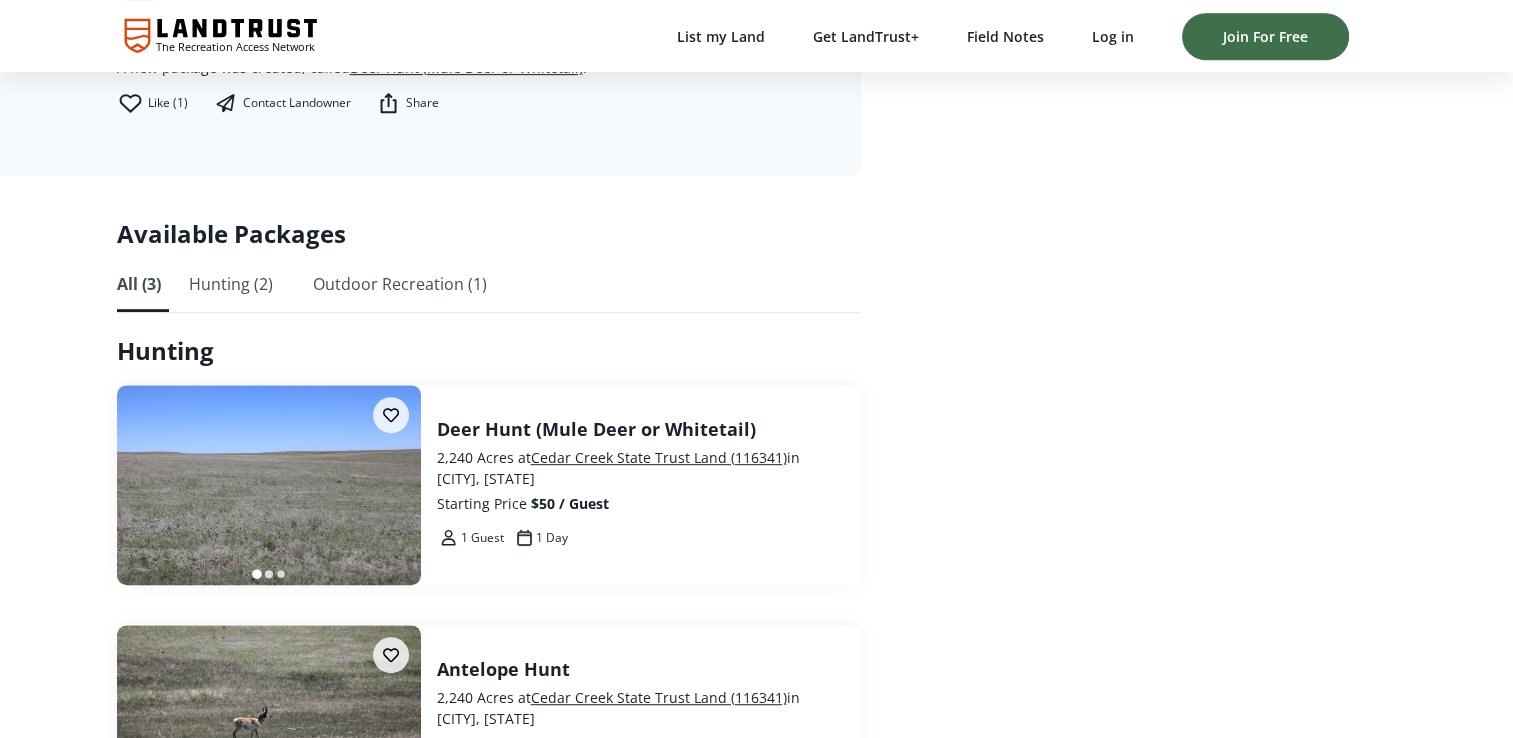 click on "Hunting (2)" at bounding box center [231, 284] 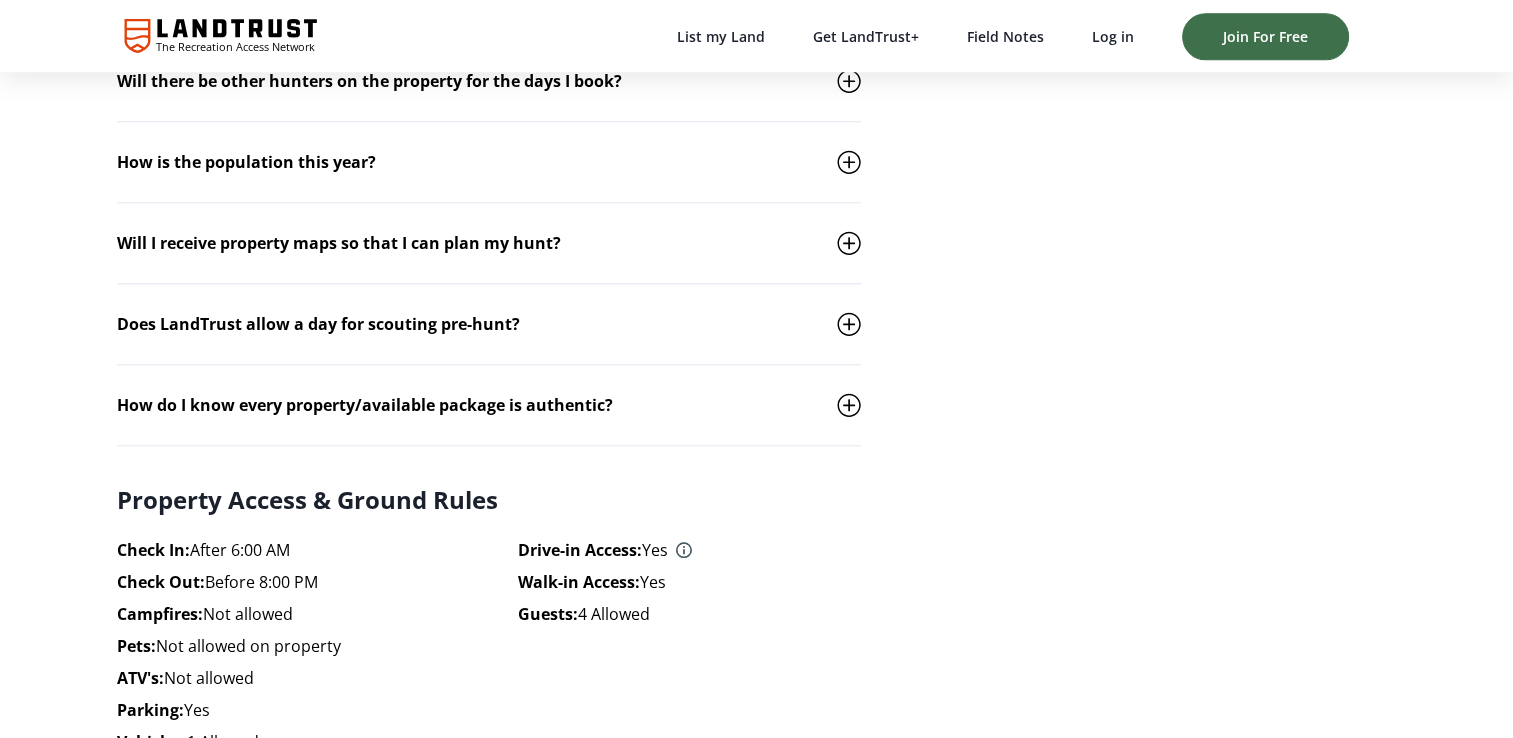 scroll, scrollTop: 2000, scrollLeft: 0, axis: vertical 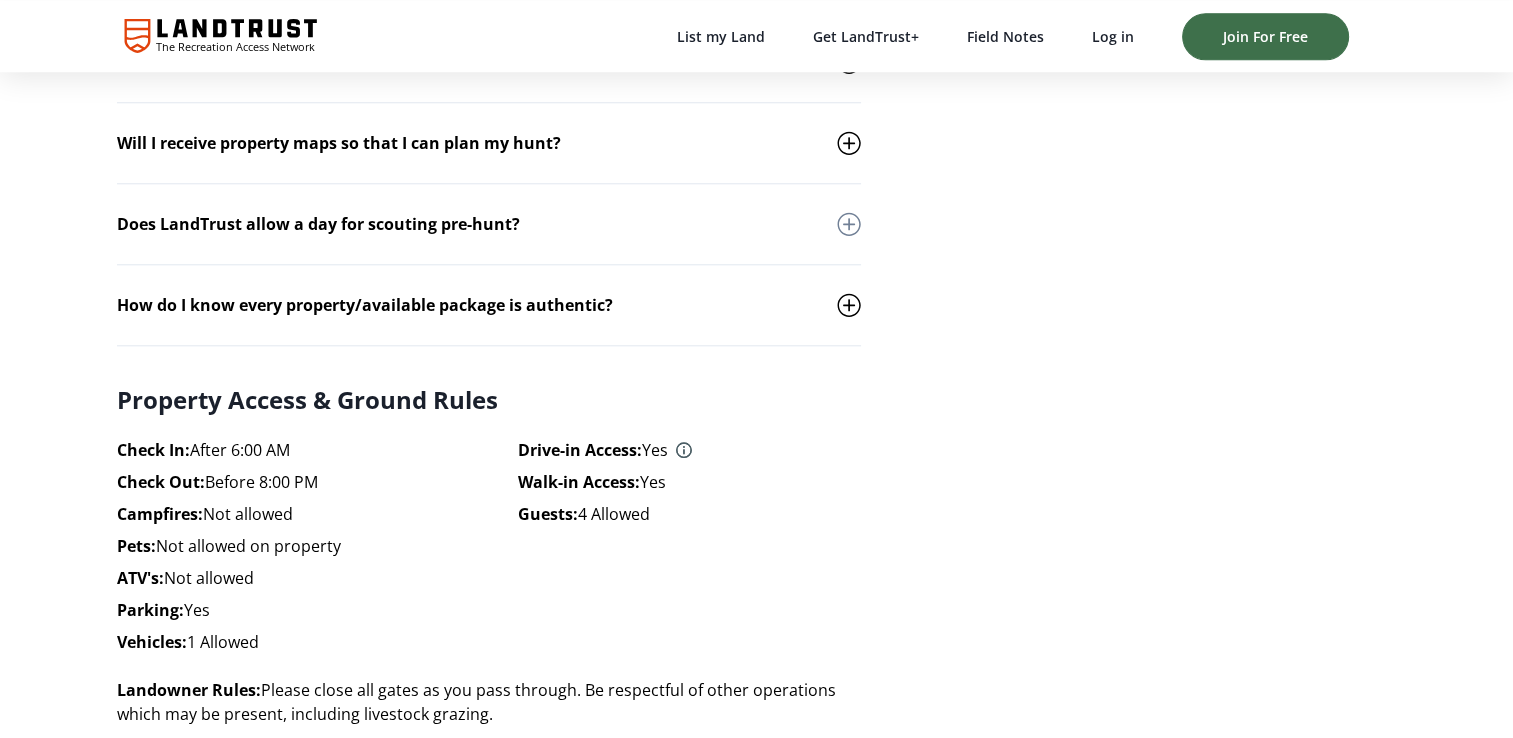 click 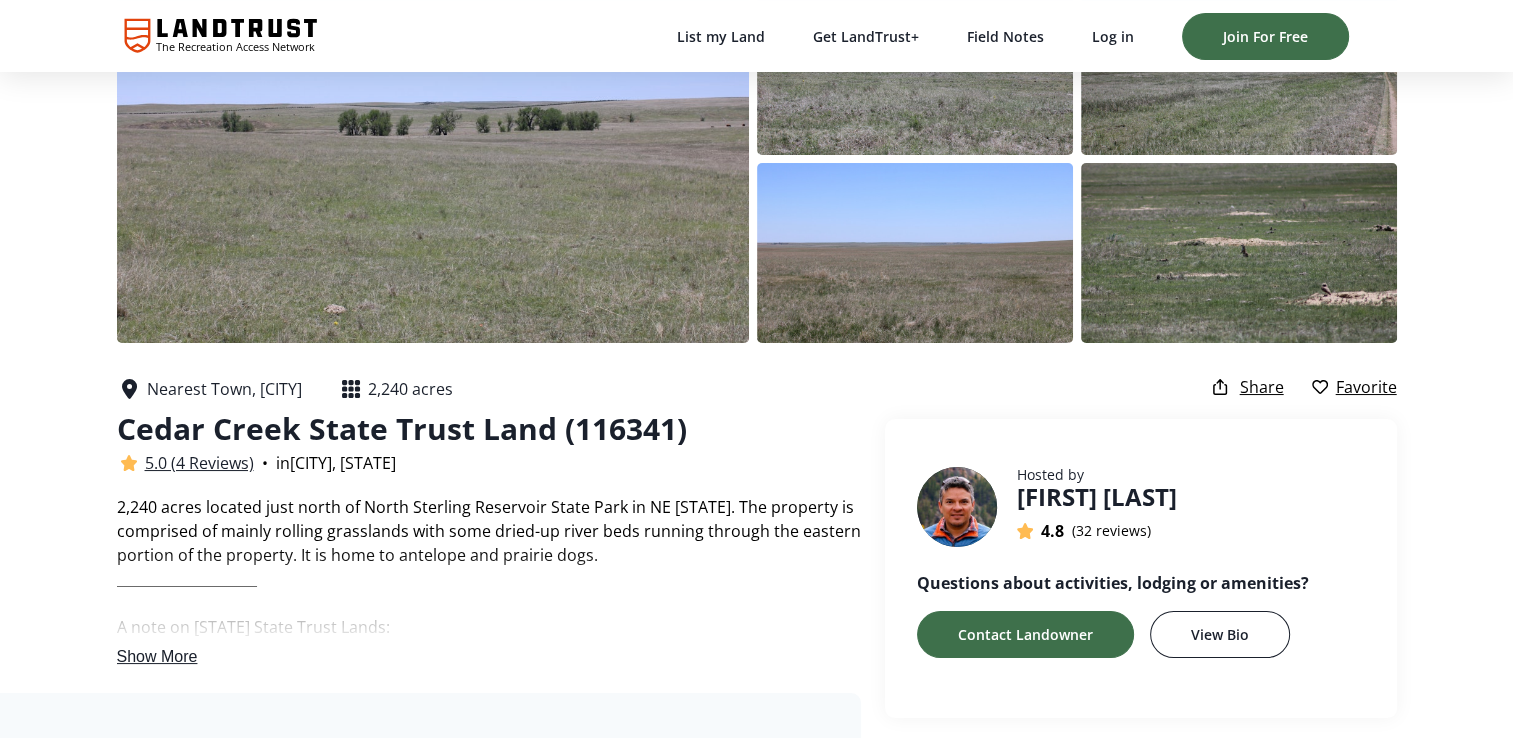 scroll, scrollTop: 0, scrollLeft: 0, axis: both 